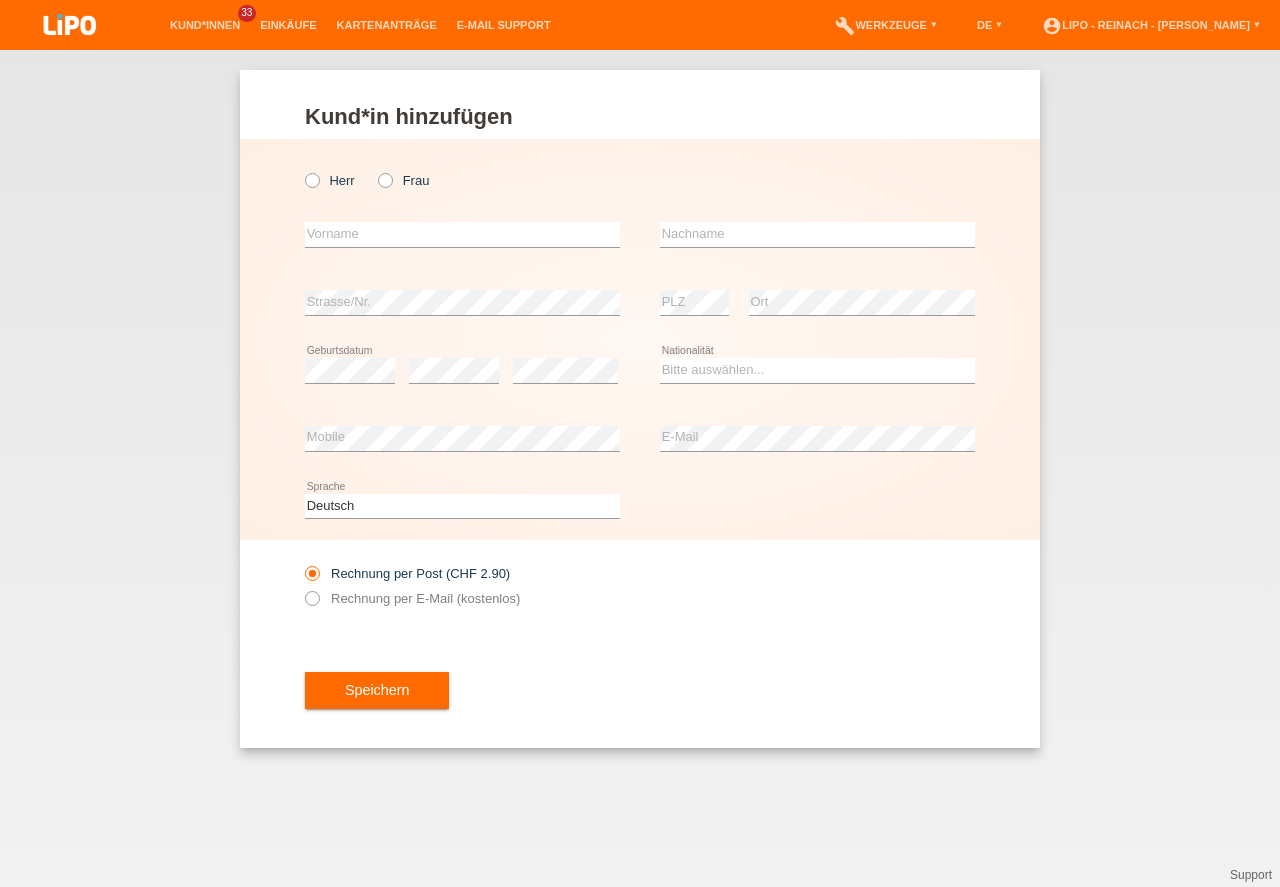 click at bounding box center [70, 26] 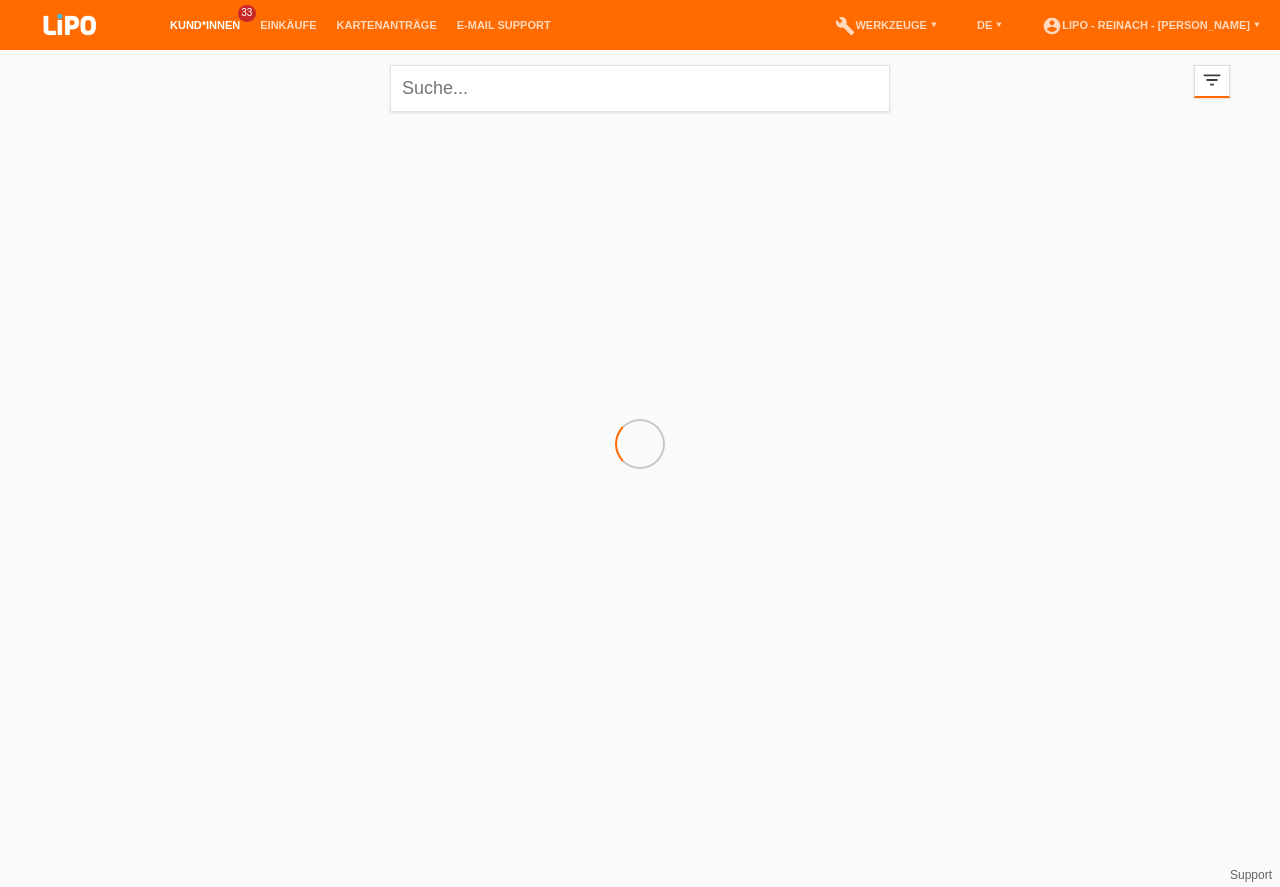 click on "filter_list" at bounding box center [1212, 80] 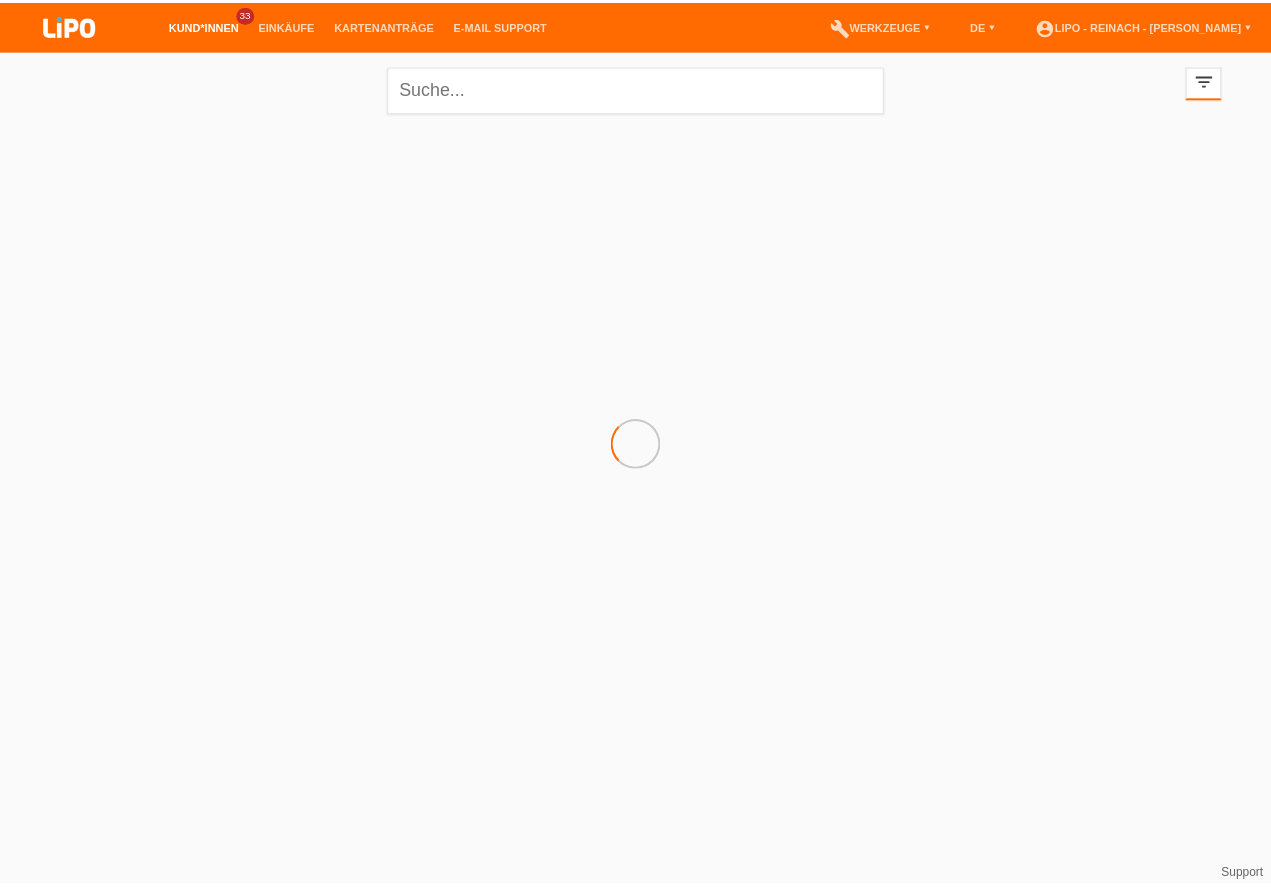 scroll, scrollTop: 0, scrollLeft: 0, axis: both 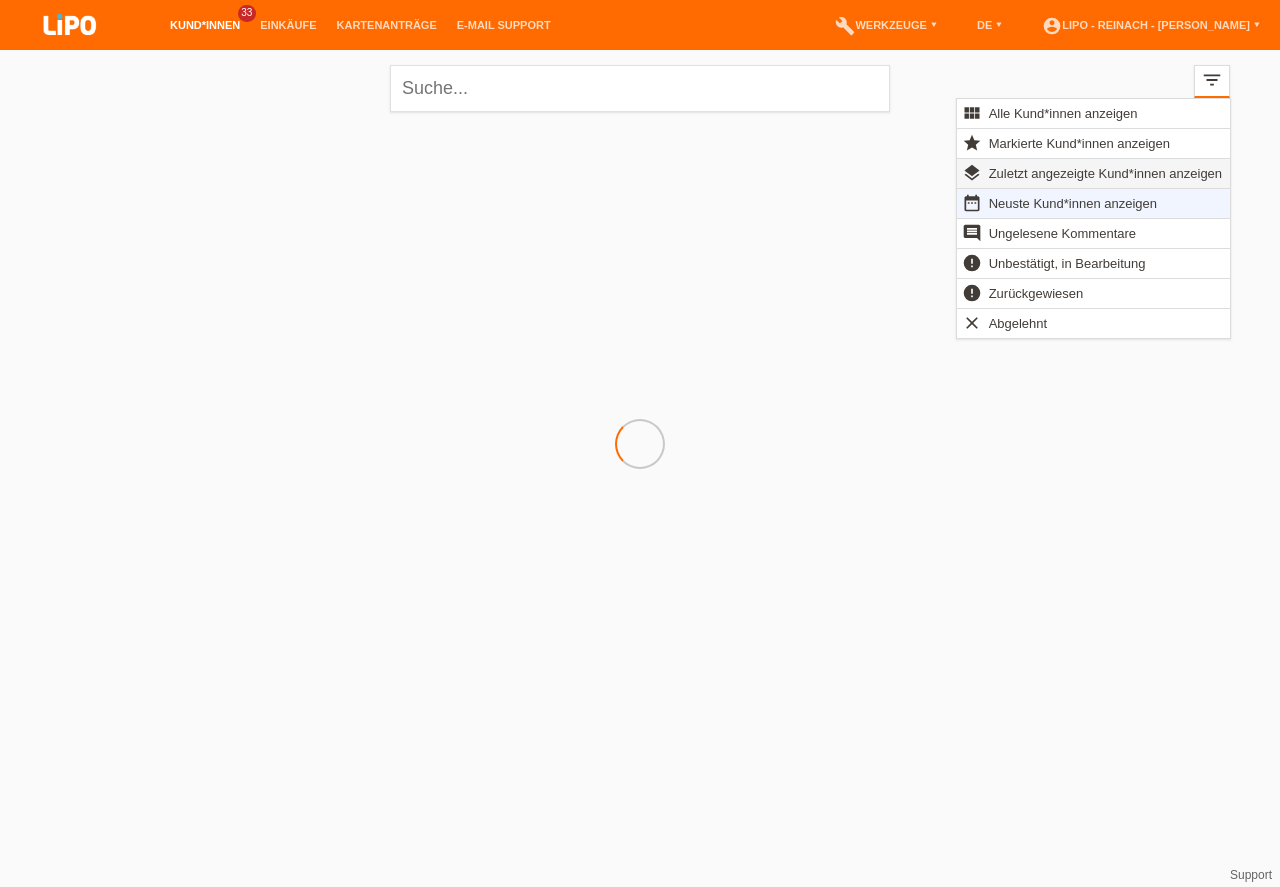 click on "Zuletzt angezeigte Kund*innen anzeigen" at bounding box center (1105, 173) 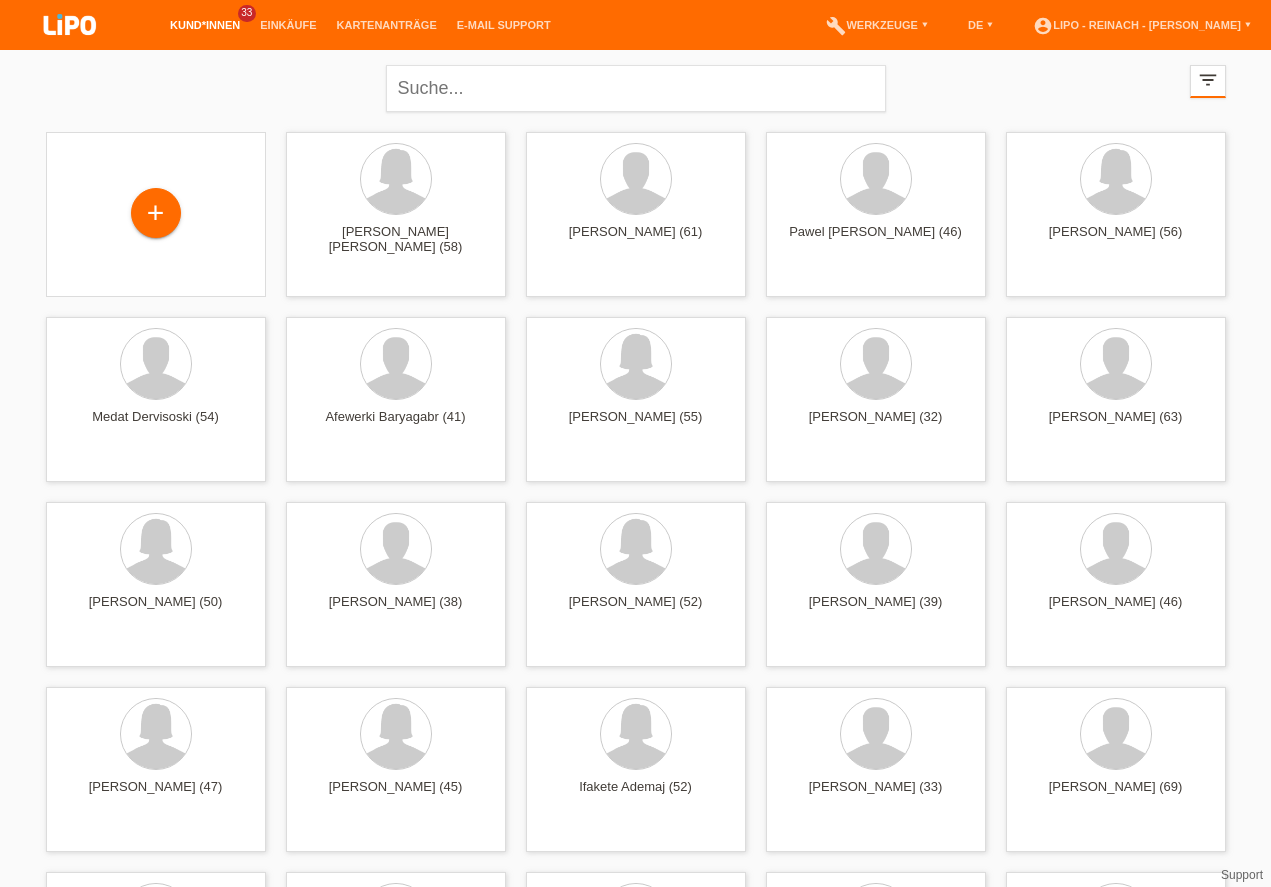 click on "close
filter_list
view_module   Alle Kund*innen anzeigen
star   Markierte Kund*innen anzeigen
layers   Zuletzt angezeigte Kund*innen anzeigen
date_range   Neuste Kund*innen anzeigen
comment   Ungelesene Kommentare
error   Unbestätigt, in Bearbeitung
error   Zurückgewiesen" at bounding box center (636, 86) 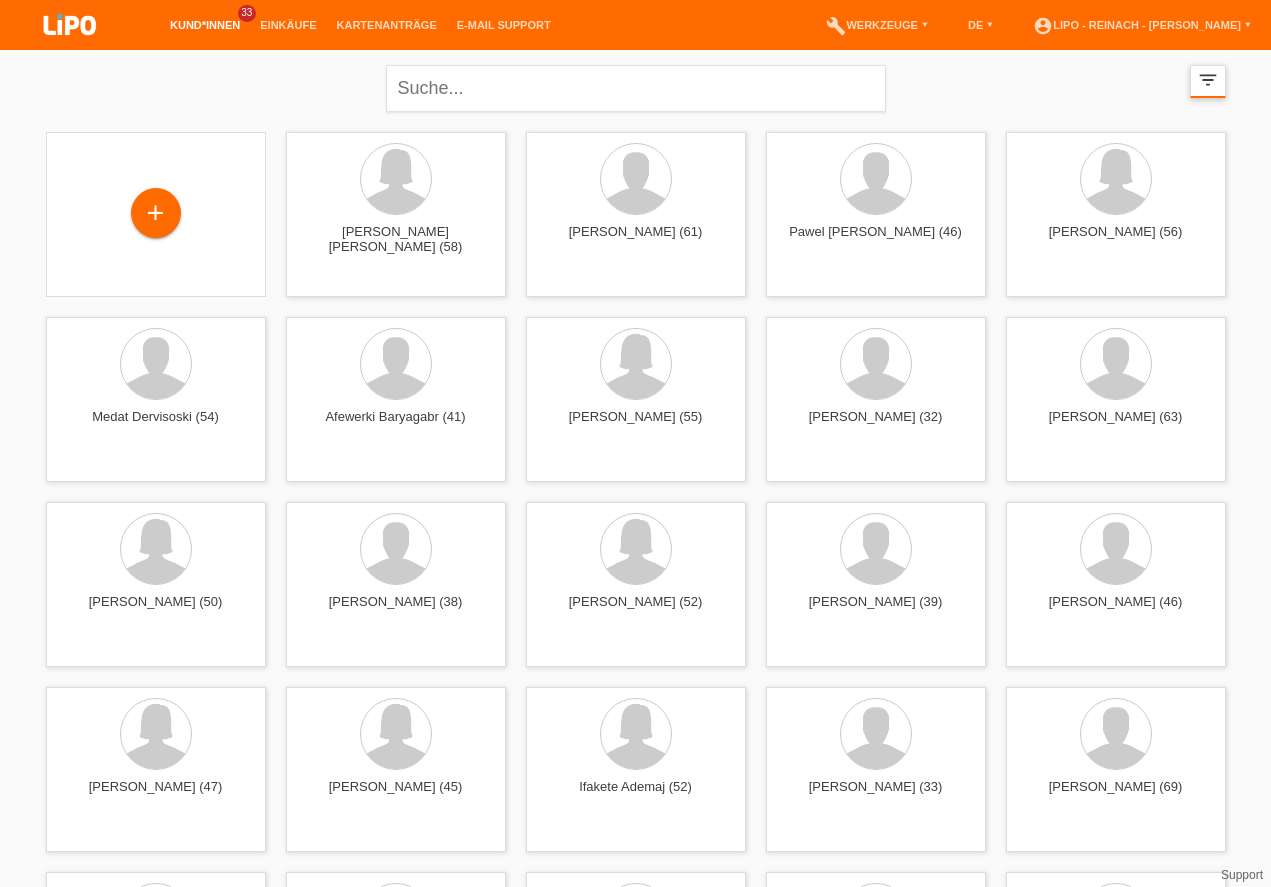 click on "filter_list" at bounding box center [1208, 80] 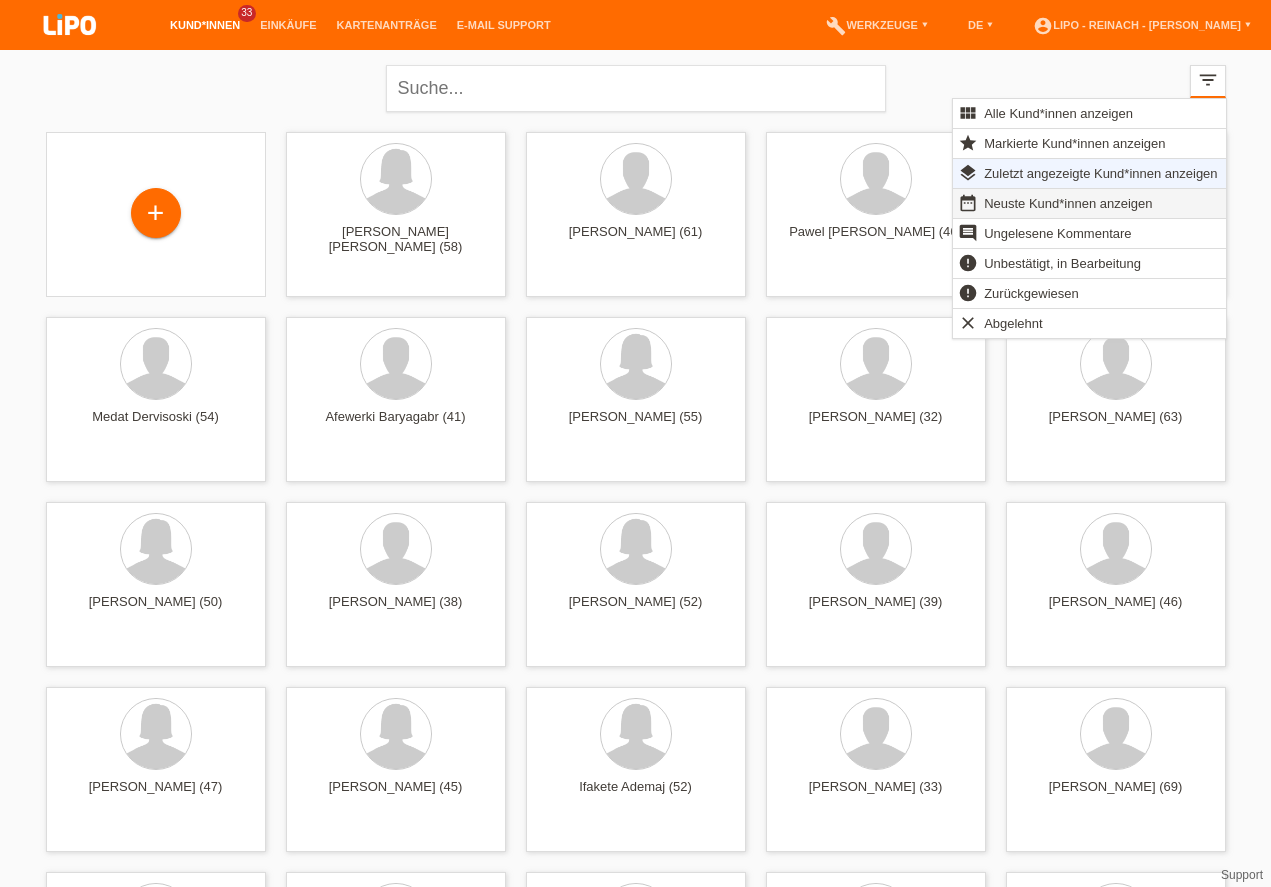 click on "Neuste Kund*innen anzeigen" at bounding box center [1068, 203] 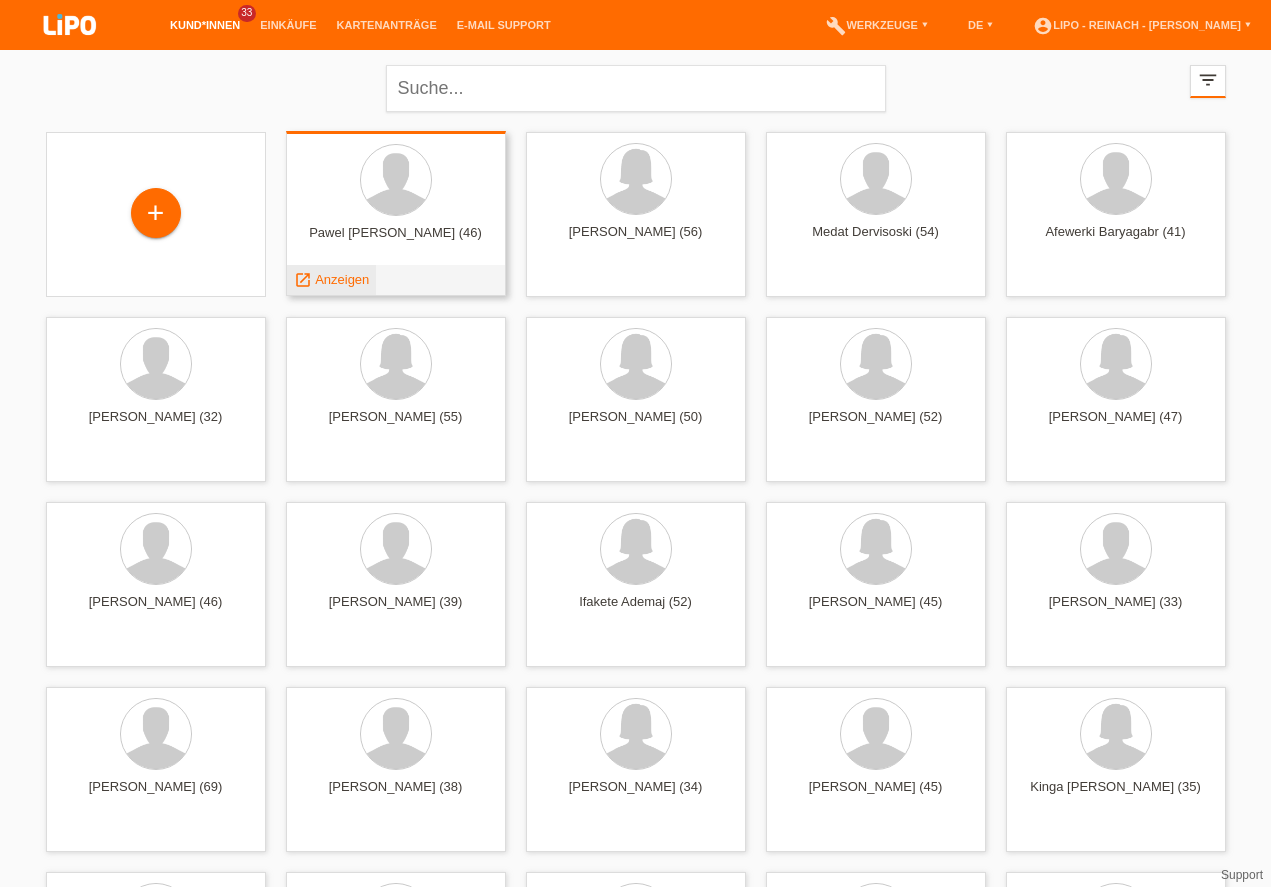 click on "Anzeigen" at bounding box center [342, 279] 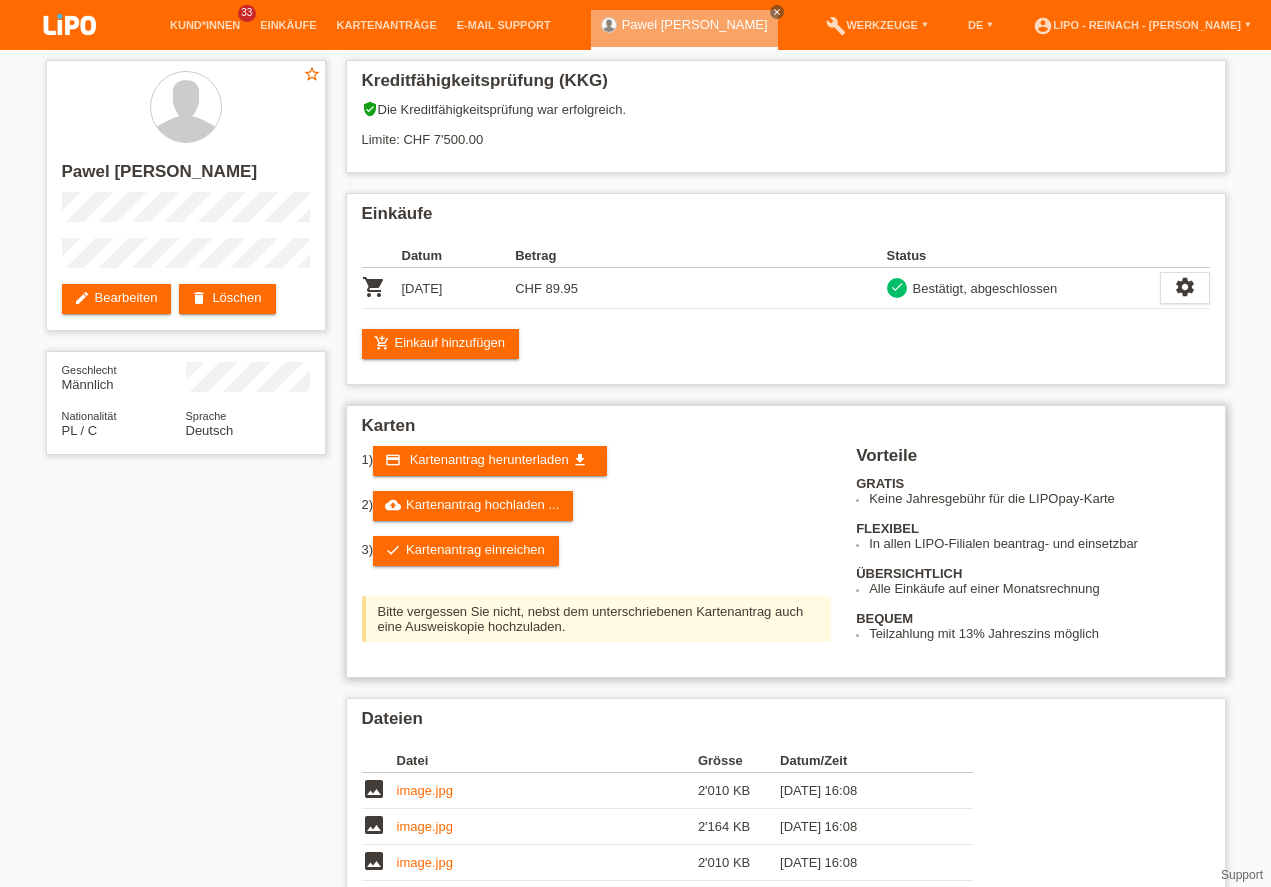 scroll, scrollTop: 171, scrollLeft: 0, axis: vertical 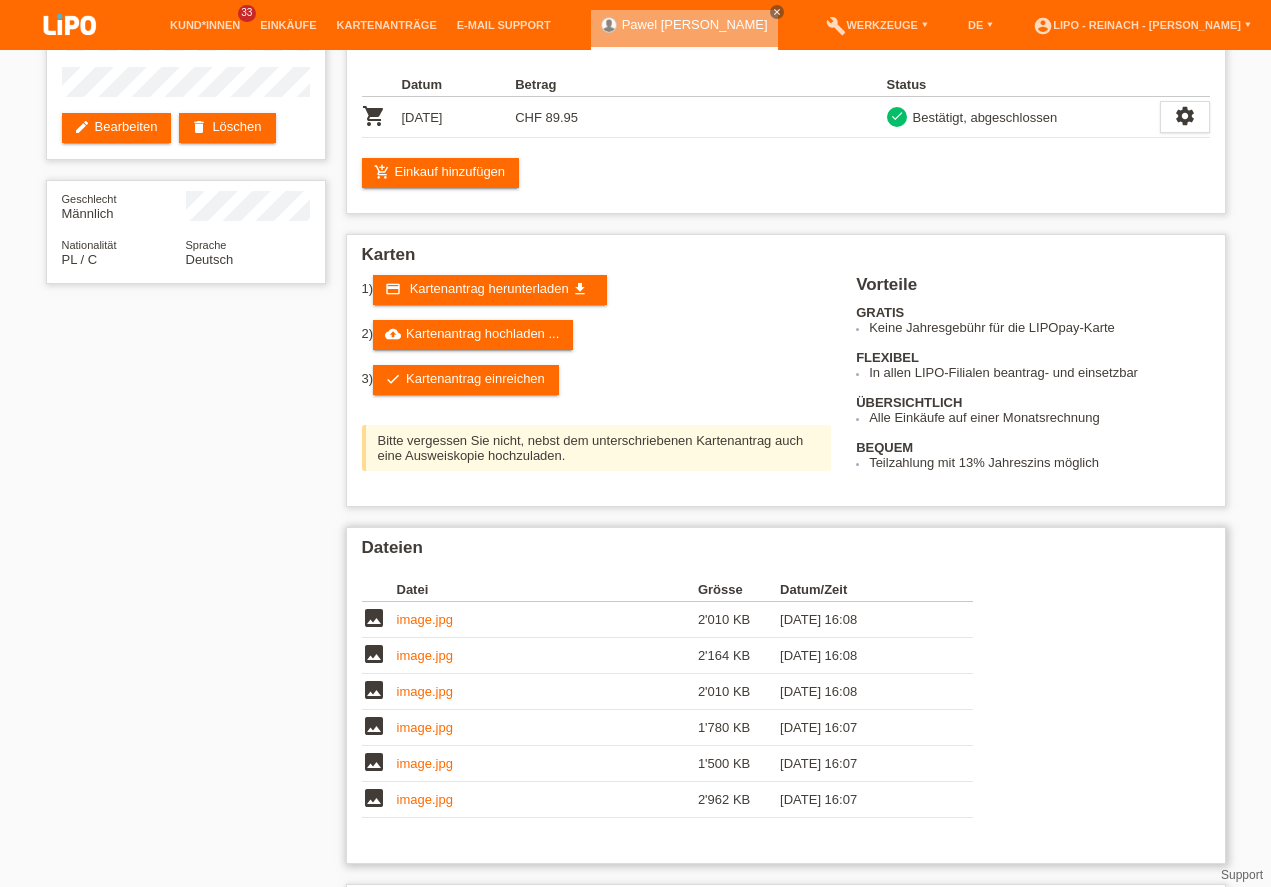 click on "image.jpg" at bounding box center (425, 619) 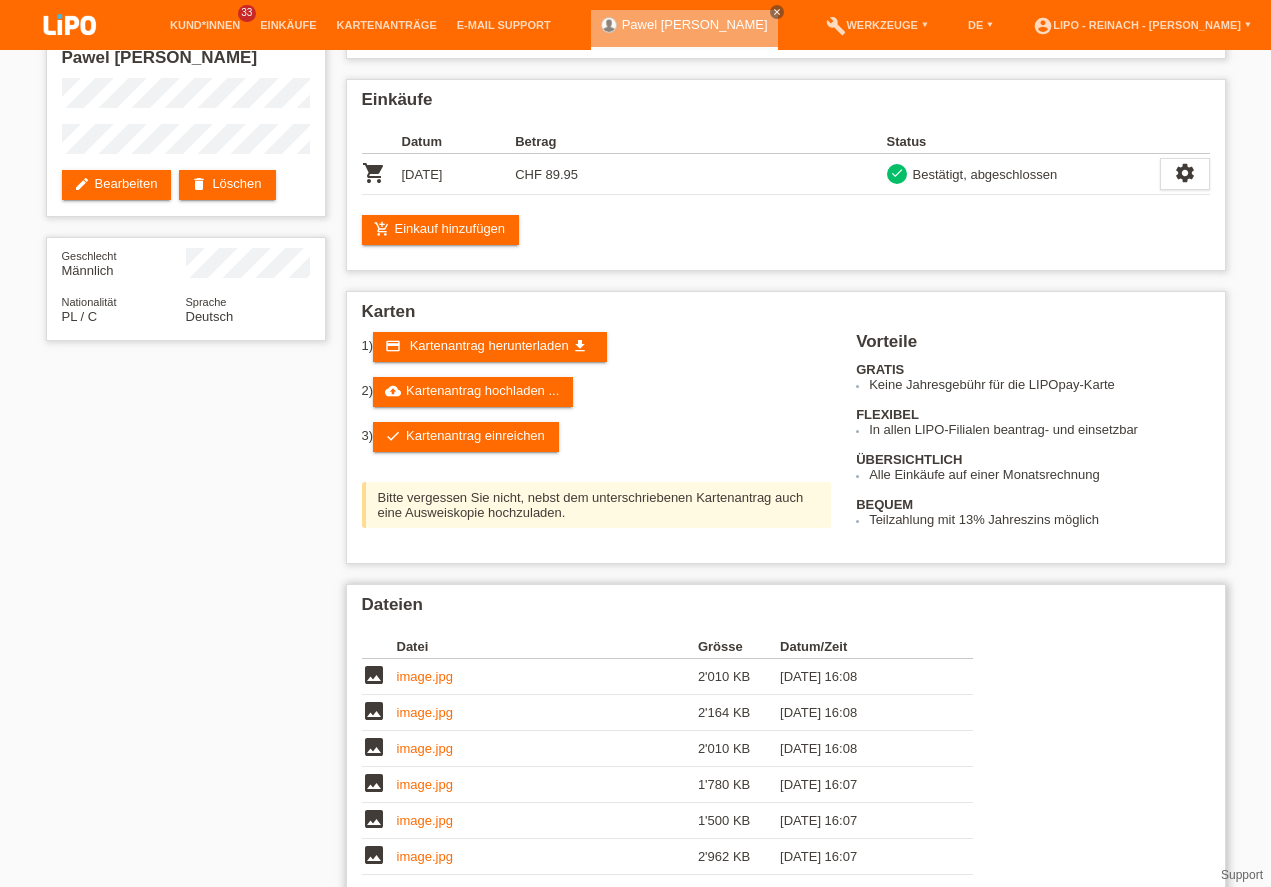 scroll, scrollTop: 0, scrollLeft: 0, axis: both 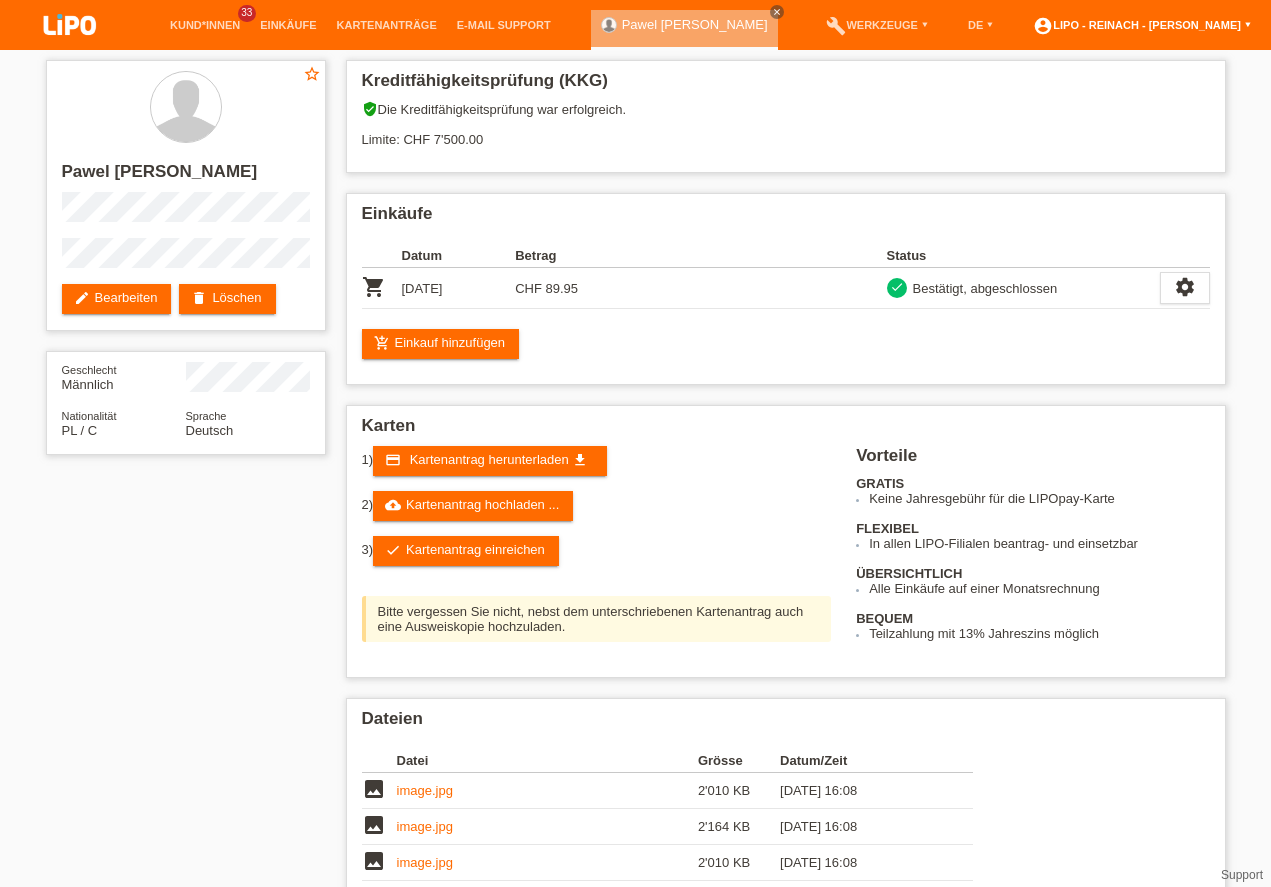click on "account_circle  LIPO - Reinach - Thomas Bauer  ▾" at bounding box center [1142, 25] 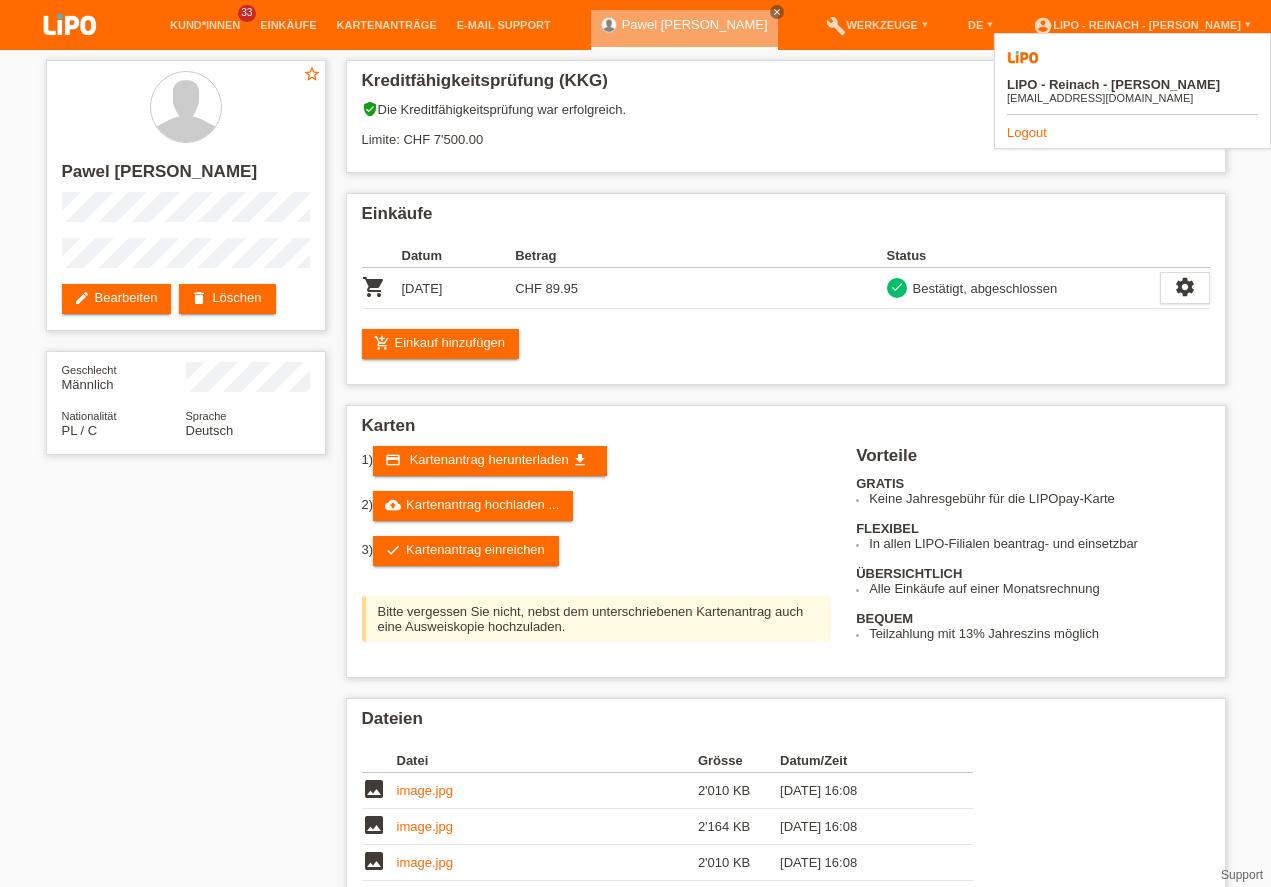 click on "LIPO - Reinach - Thomas Bauer
tomi24@gmx.de
Logout" at bounding box center [1132, 91] 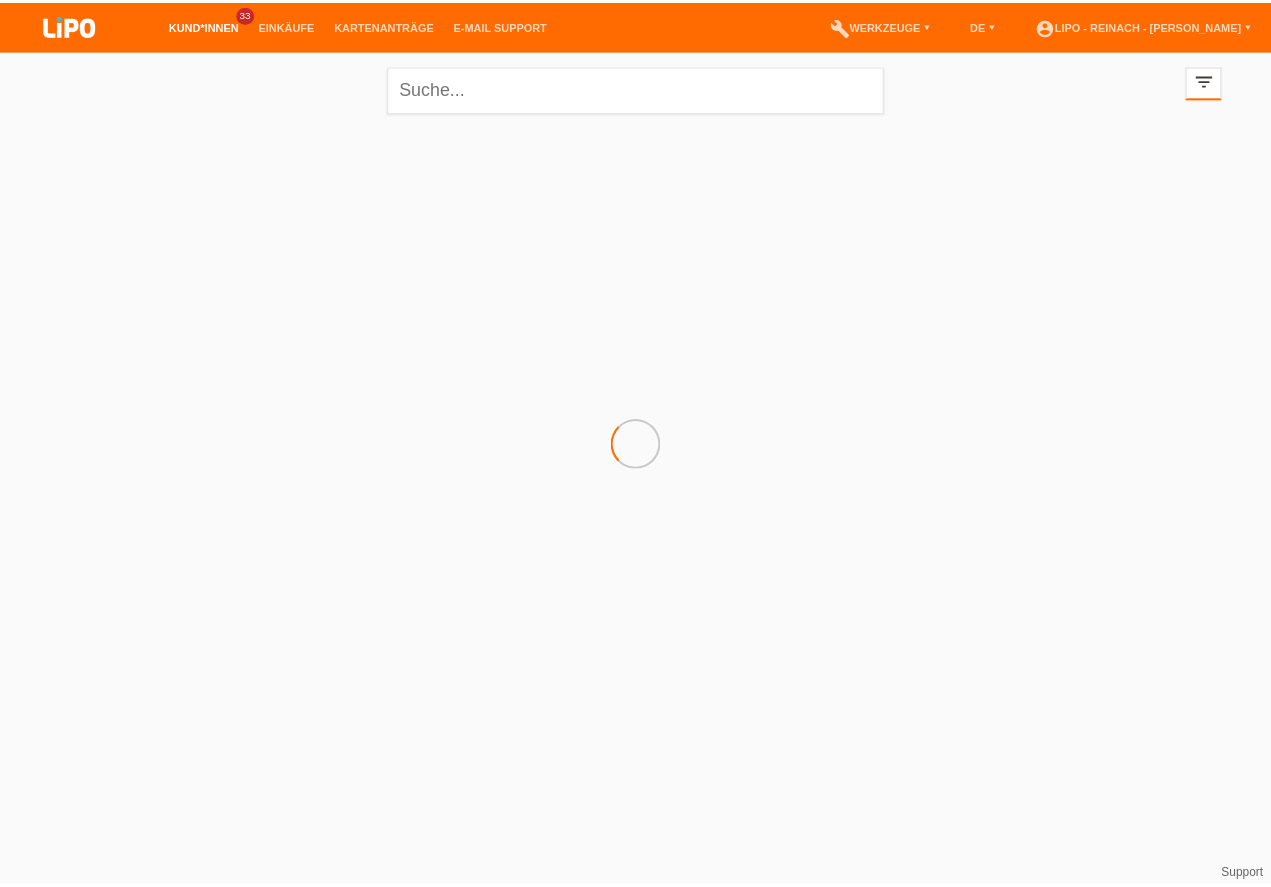 scroll, scrollTop: 0, scrollLeft: 0, axis: both 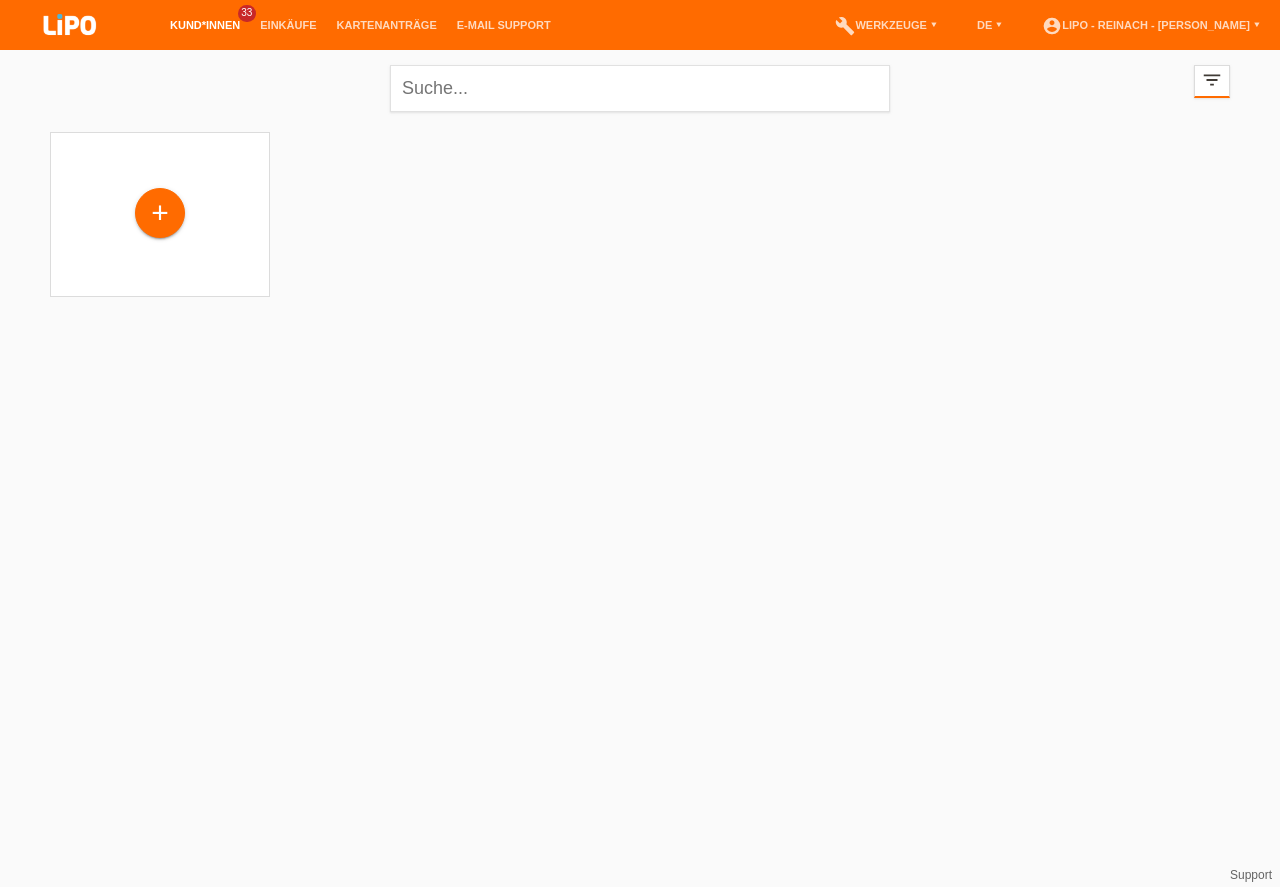 click on "close
filter_list
view_module   Alle Kund*innen anzeigen
star   Markierte Kund*innen anzeigen
layers   Zuletzt angezeigte Kund*innen anzeigen
date_range   Neuste Kund*innen anzeigen
comment   Ungelesene Kommentare
error   Unbestätigt, in Bearbeitung
error   Zurückgewiesen" at bounding box center (640, 86) 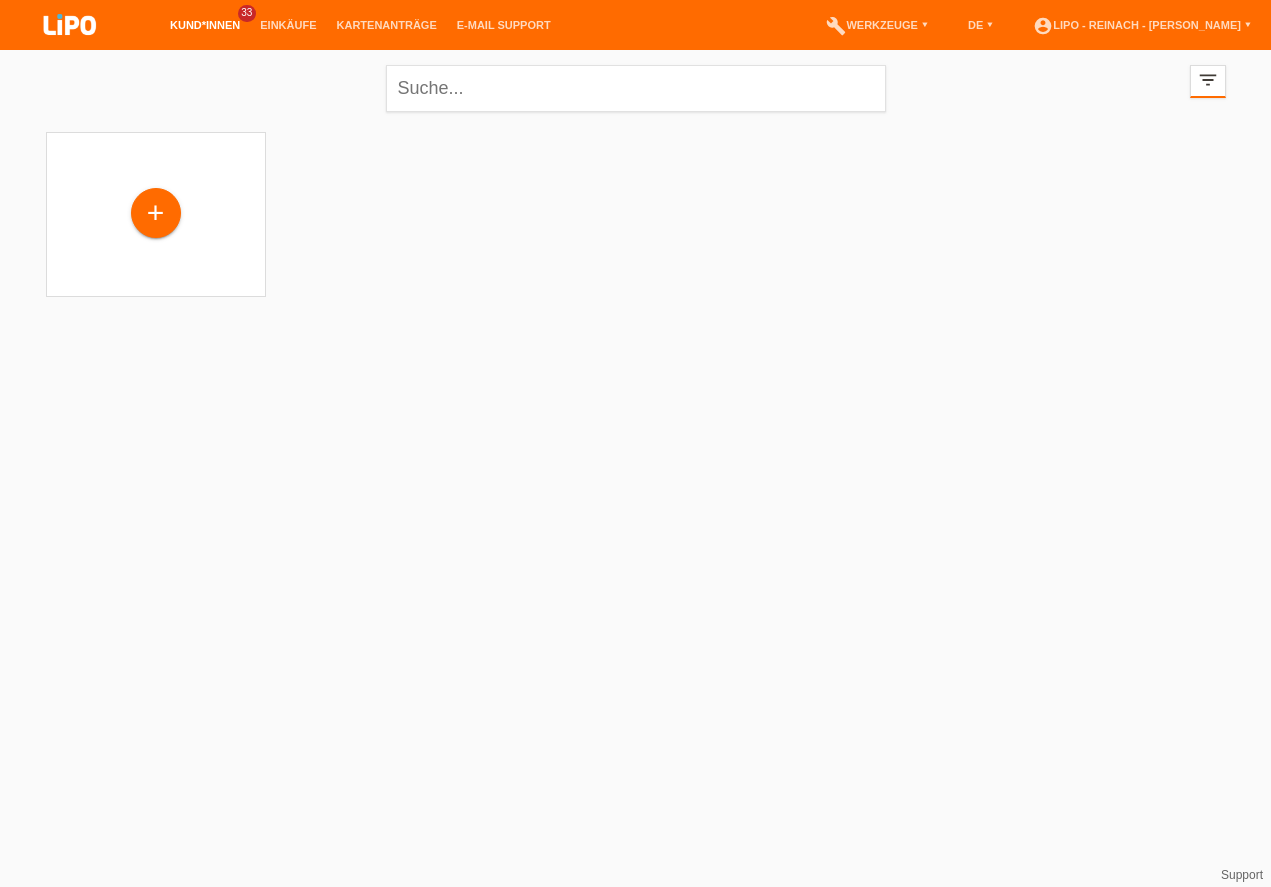 click on "+" at bounding box center (156, 213) 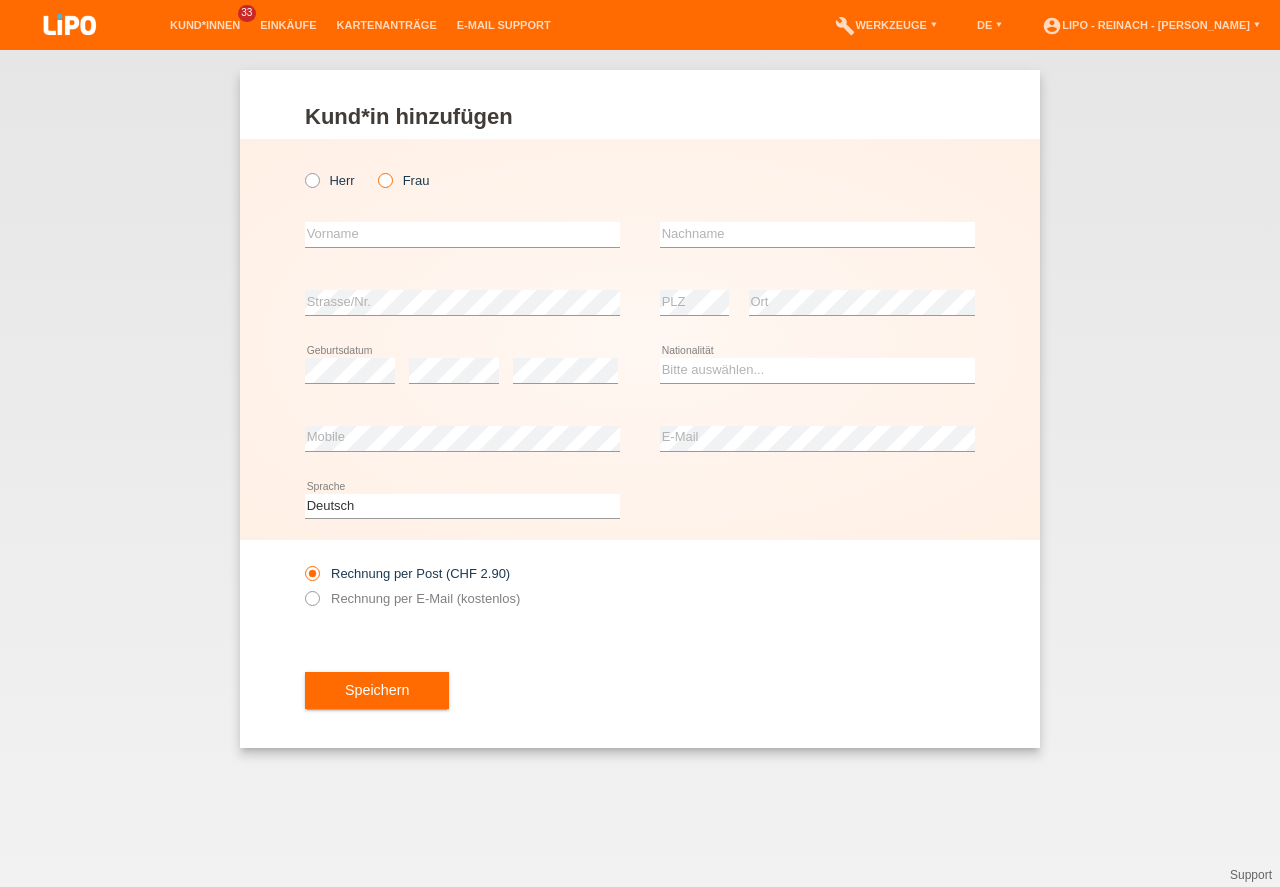 click at bounding box center (375, 170) 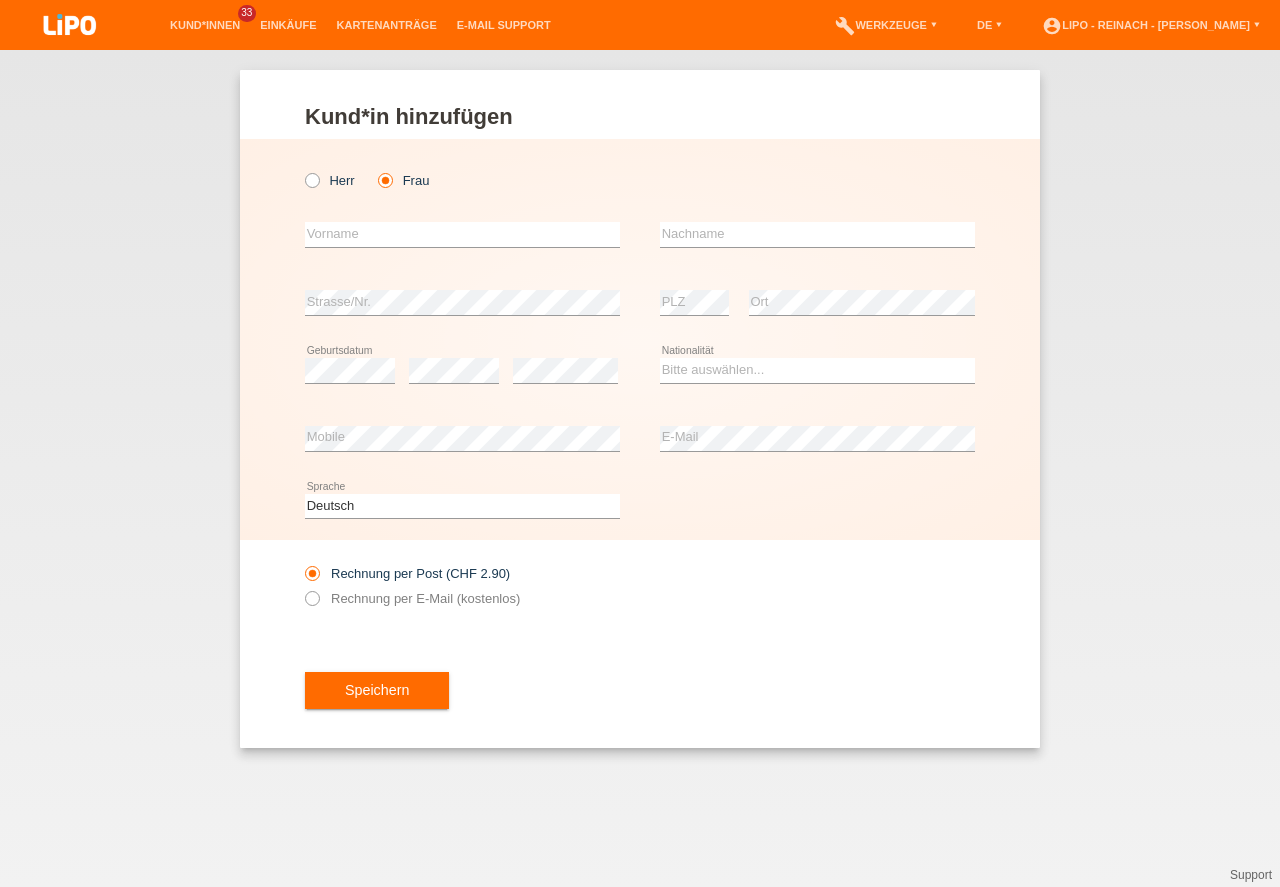 click at bounding box center (375, 170) 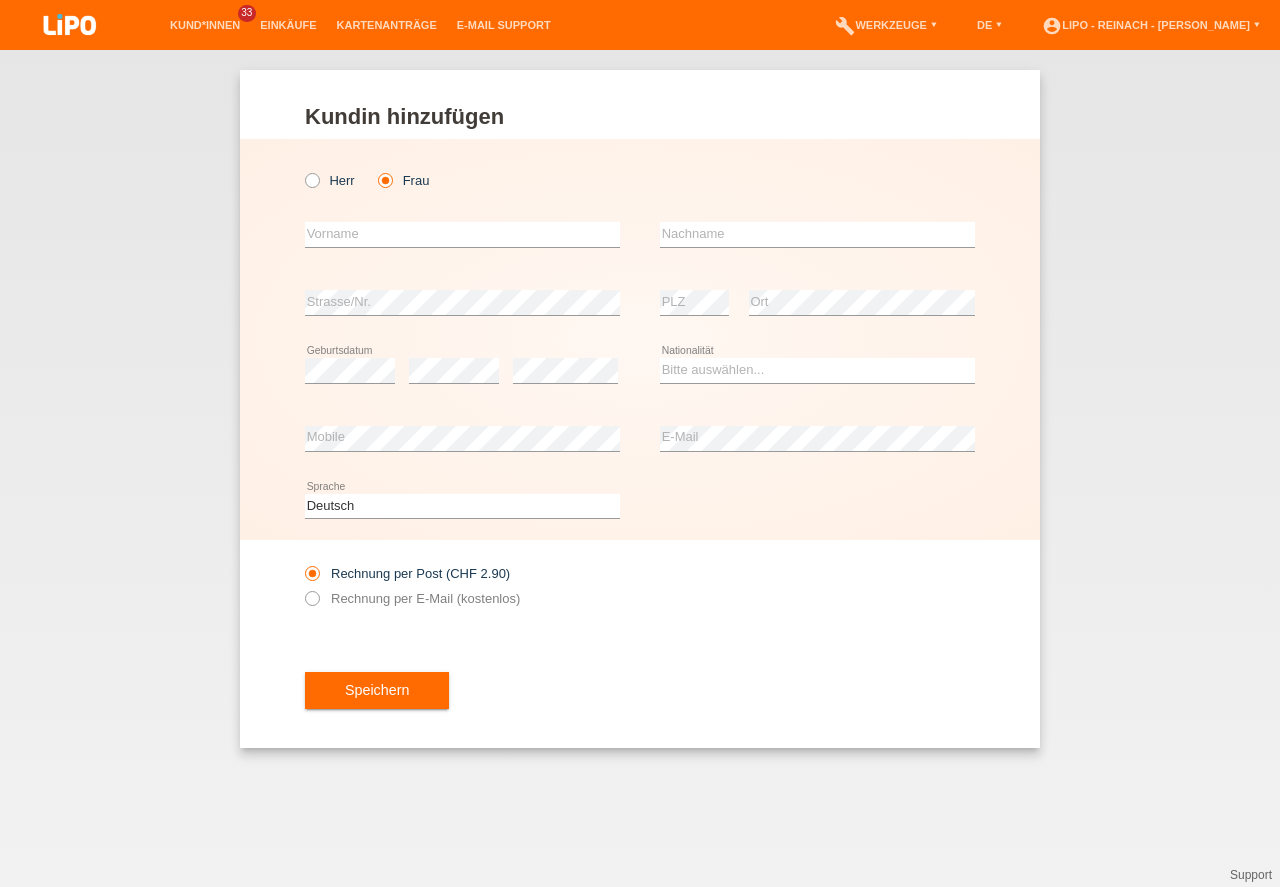 scroll, scrollTop: 0, scrollLeft: 0, axis: both 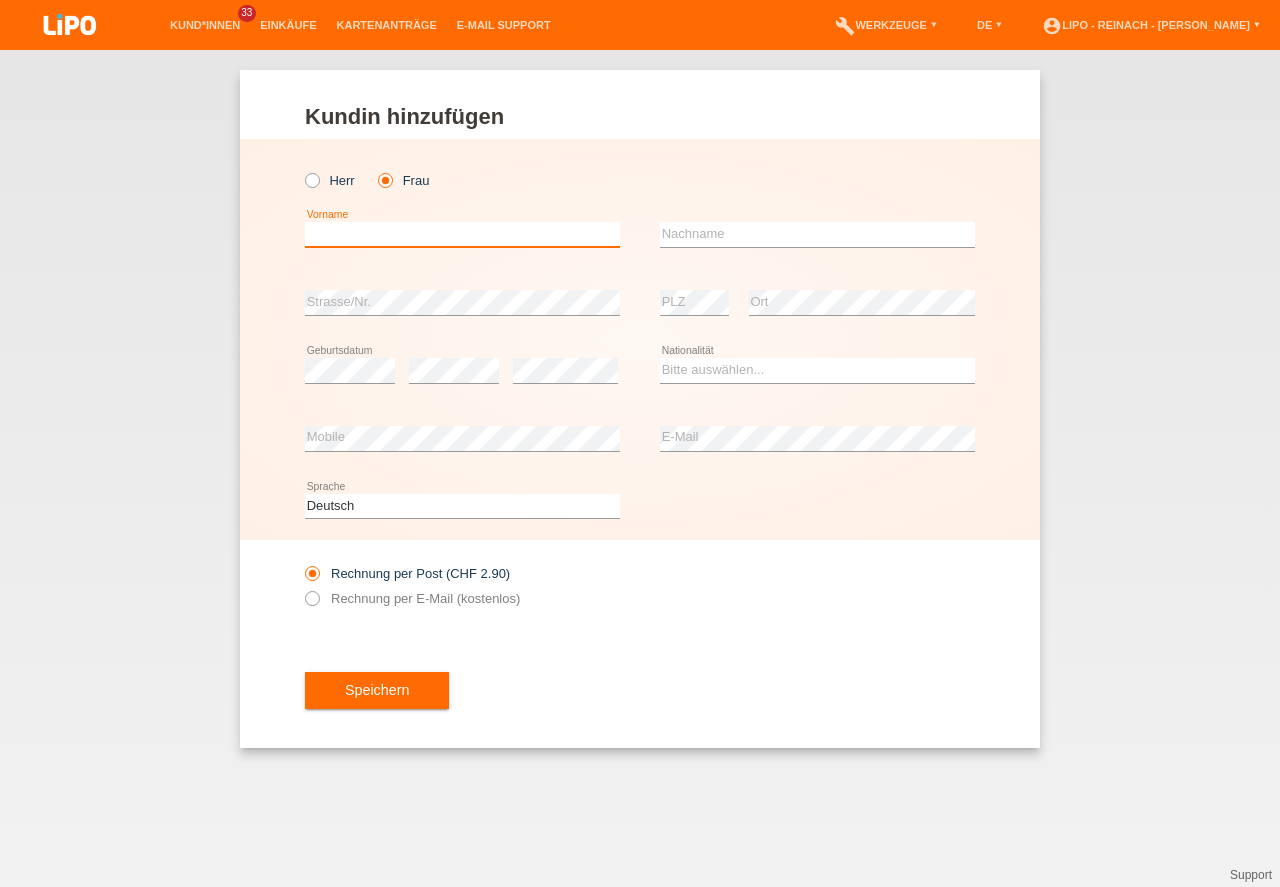 click at bounding box center (462, 234) 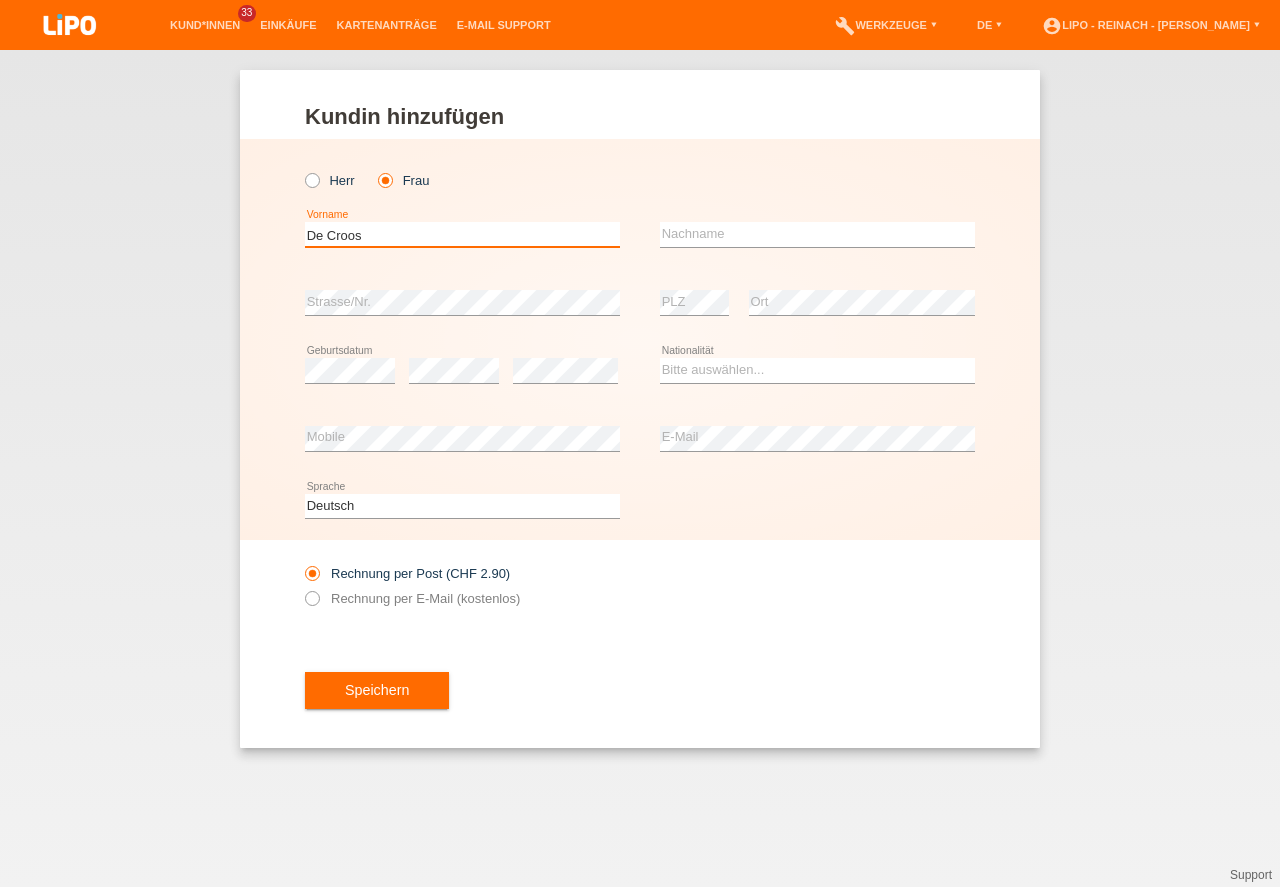 type on "De Croos" 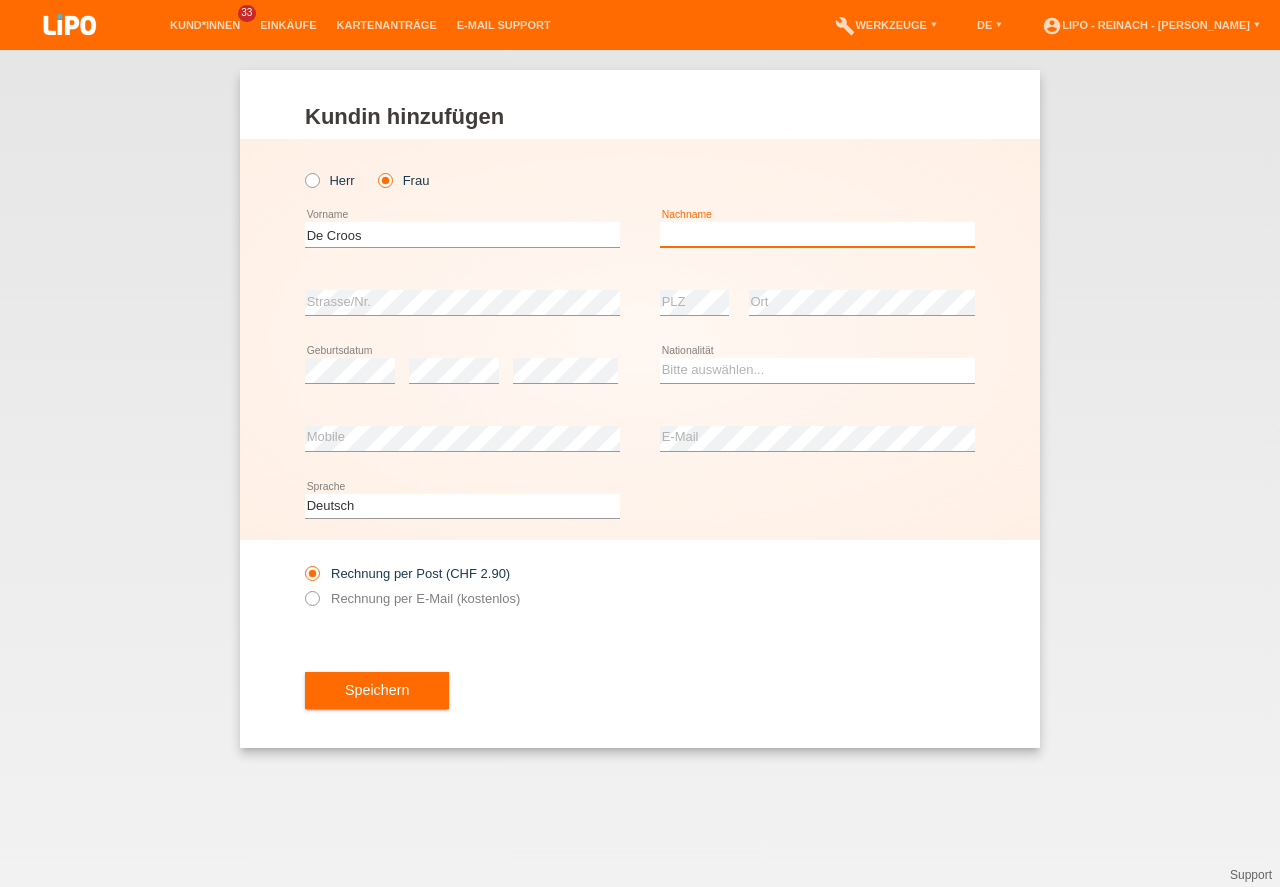 click at bounding box center [817, 234] 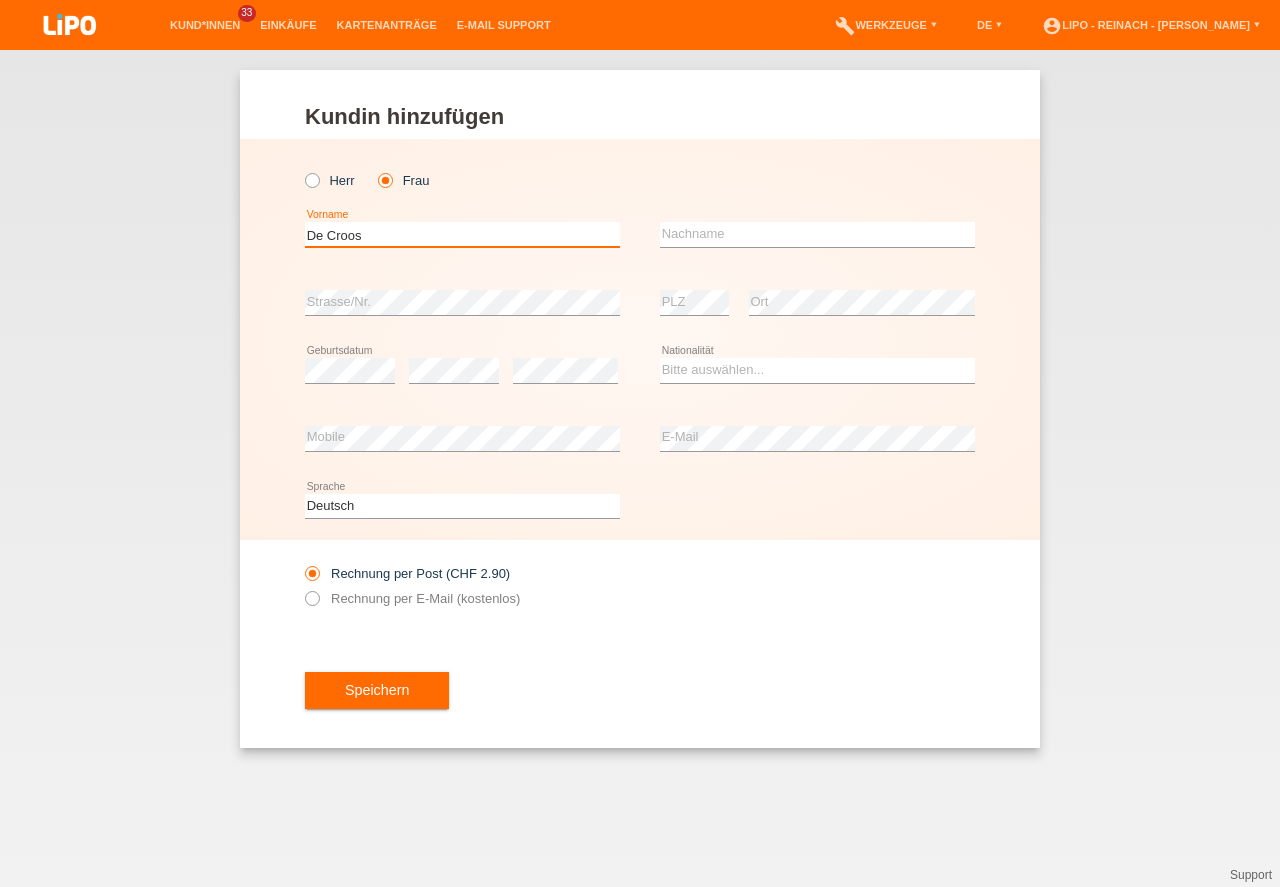 drag, startPoint x: 366, startPoint y: 234, endPoint x: 116, endPoint y: 207, distance: 251.45377 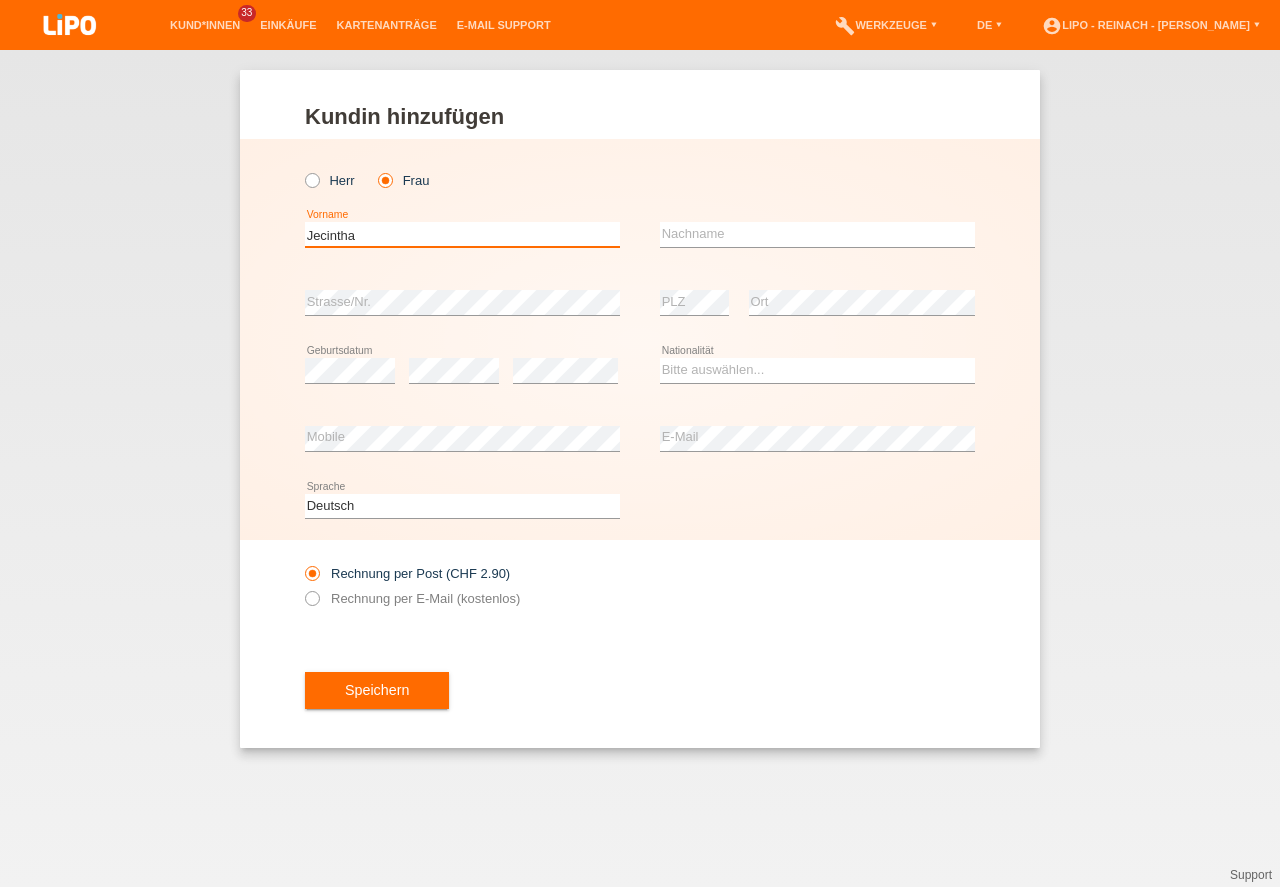type on "Jecintha" 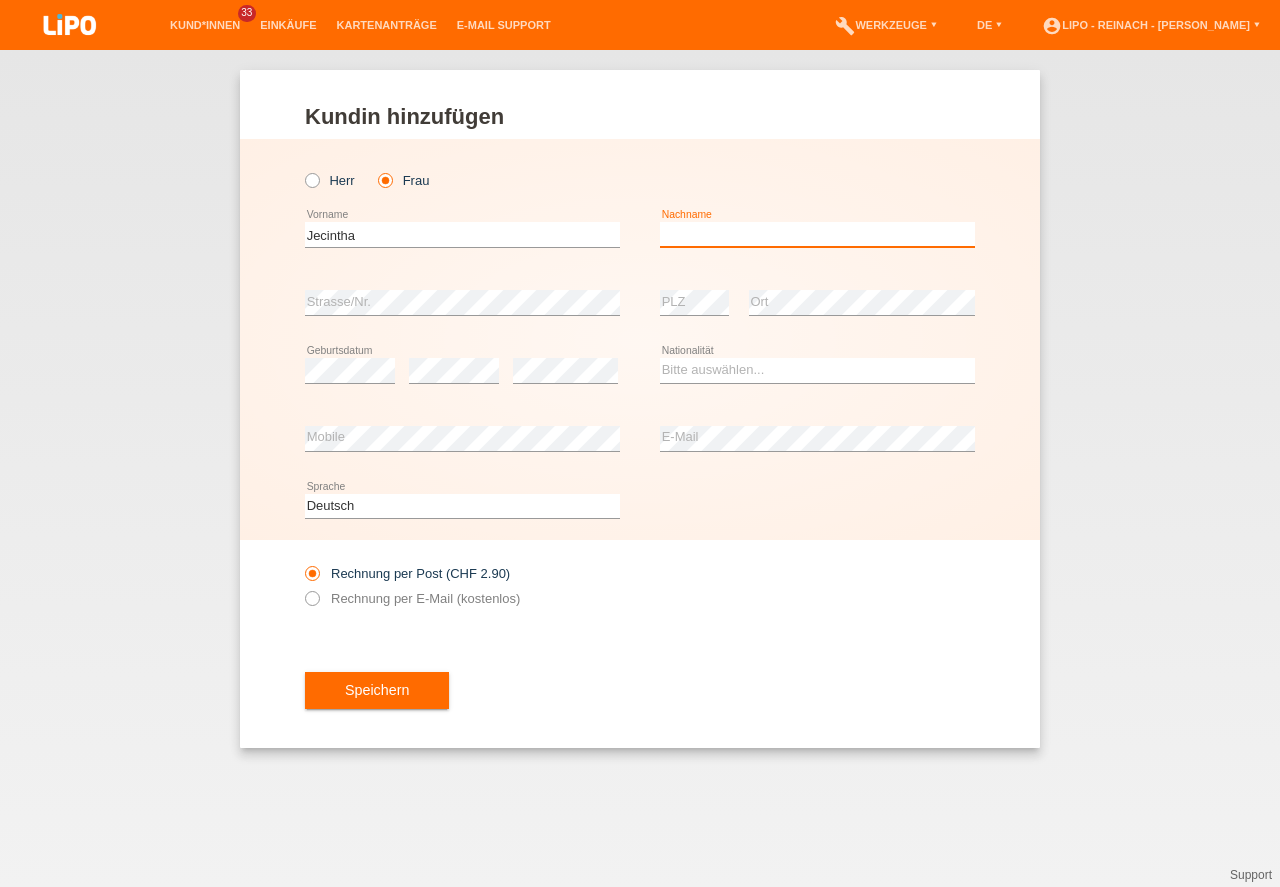 click at bounding box center (817, 234) 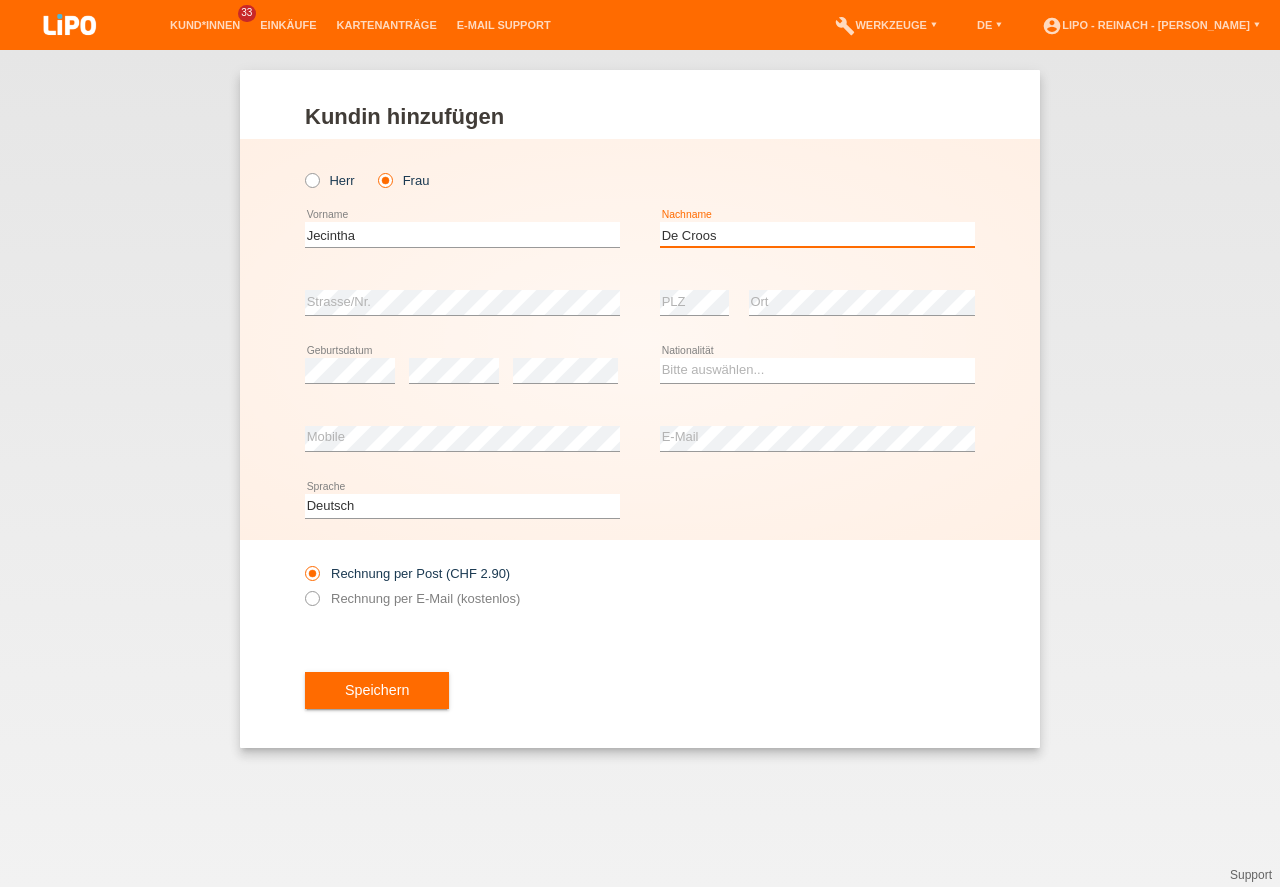 type on "De Croos" 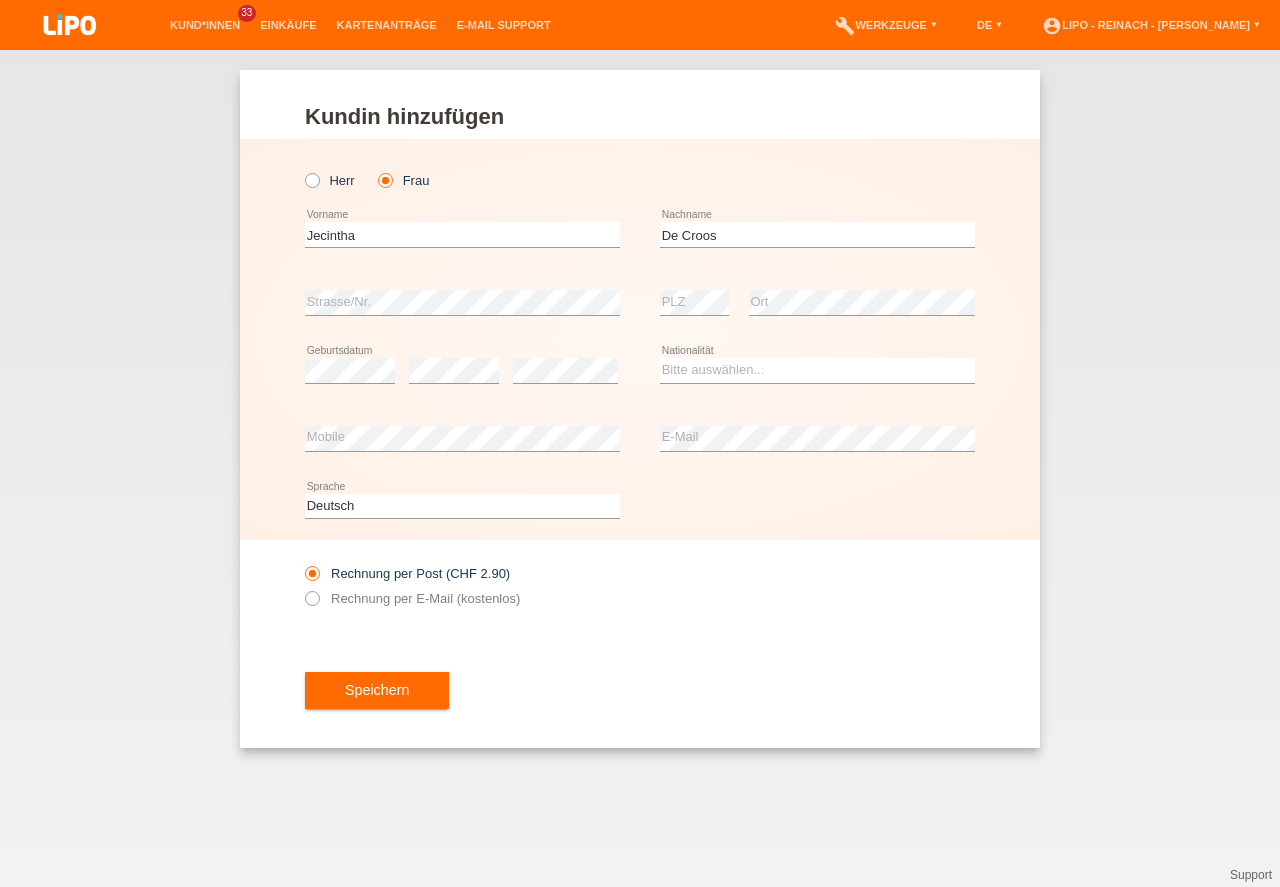 click on "error
Strasse/Nr." at bounding box center [462, 303] 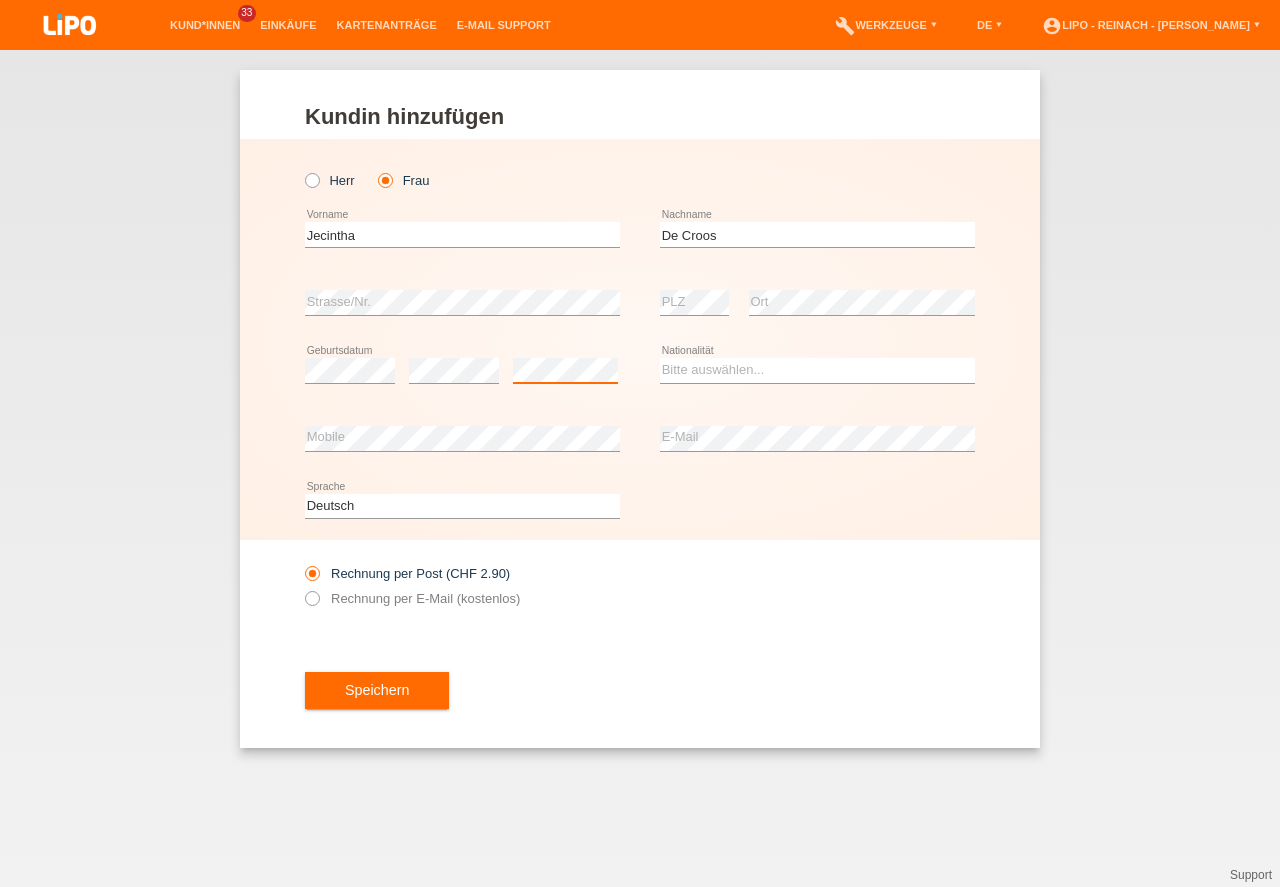 scroll, scrollTop: 0, scrollLeft: 0, axis: both 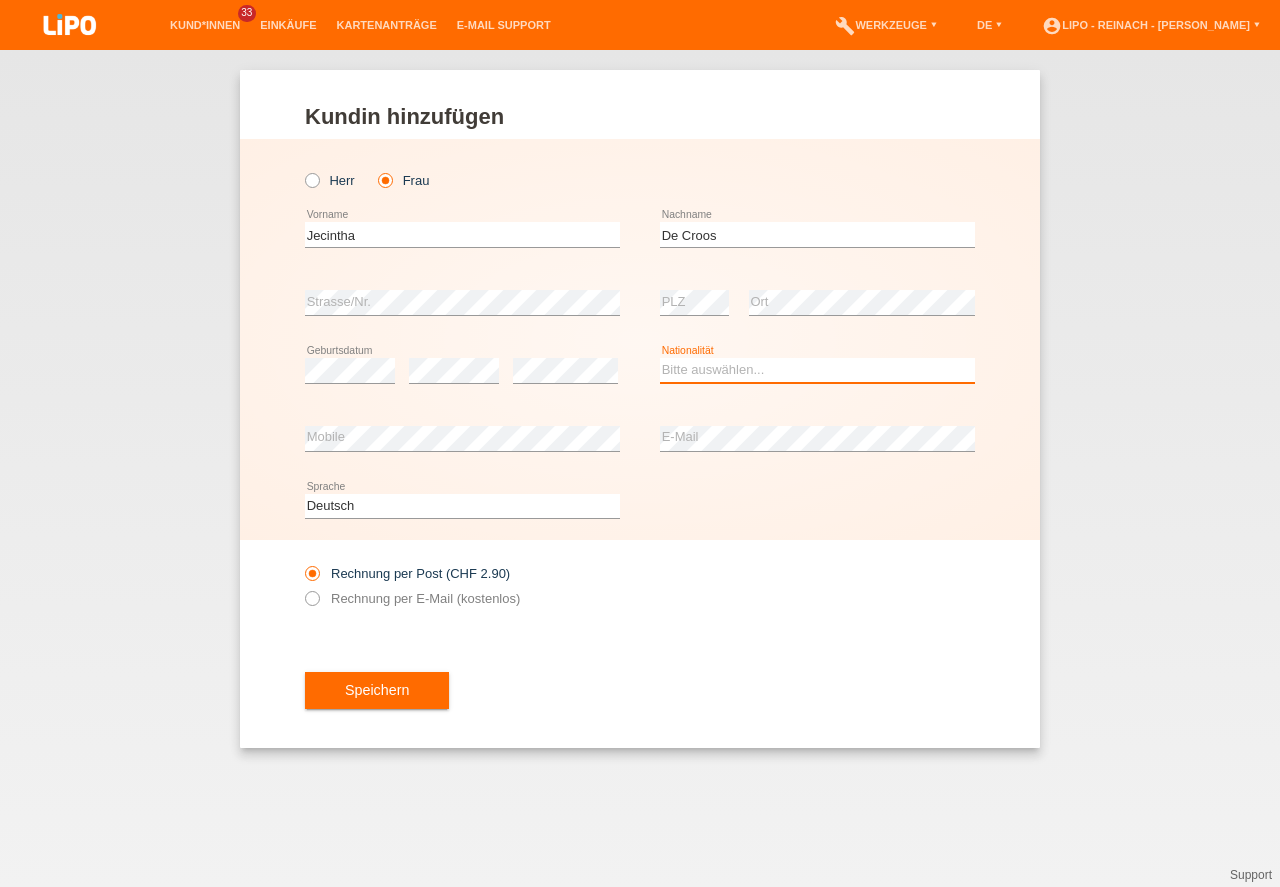 click on "Bitte auswählen...
Schweiz
Deutschland
Liechtenstein
Österreich
------------
Afghanistan
Ägypten
Åland
Albanien
Algerien" at bounding box center [817, 370] 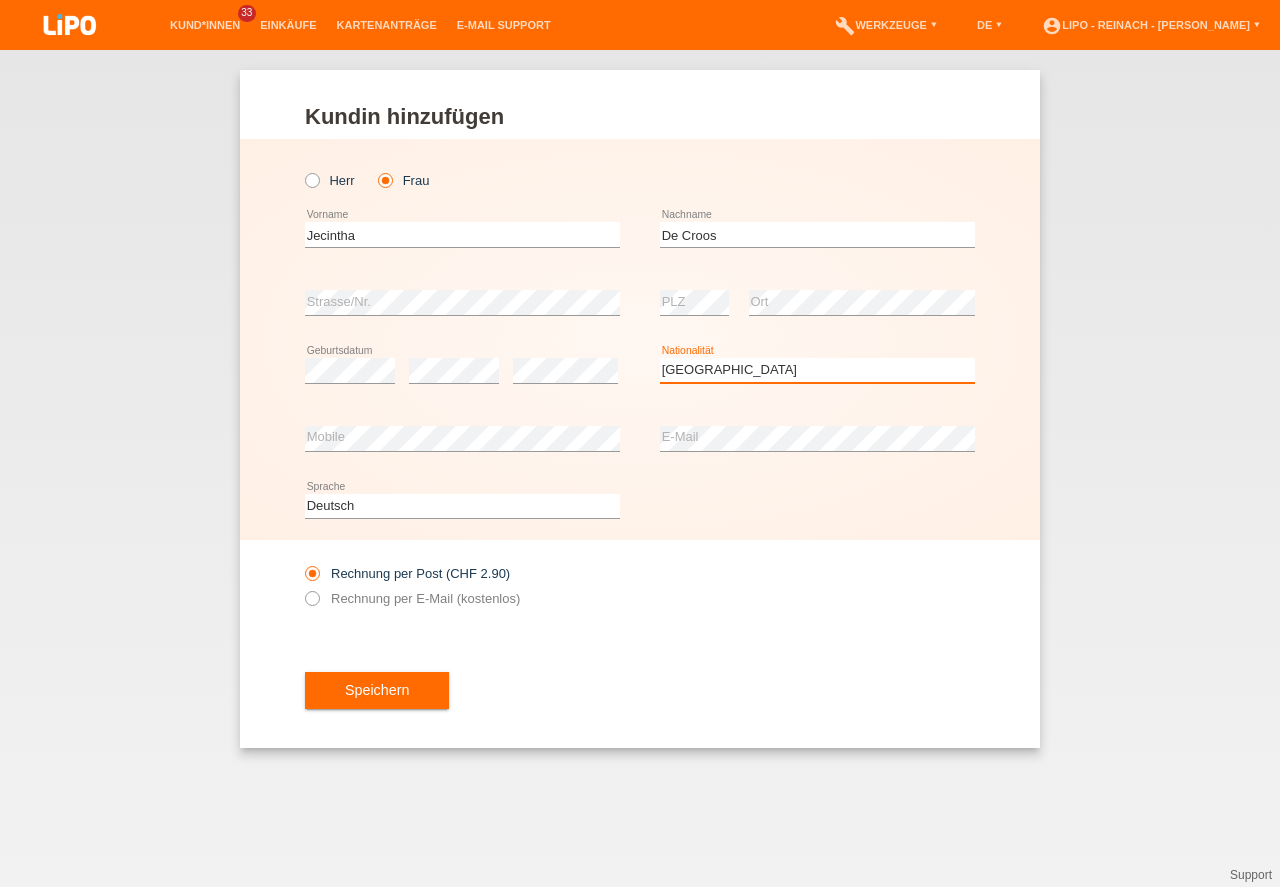 scroll, scrollTop: 0, scrollLeft: 0, axis: both 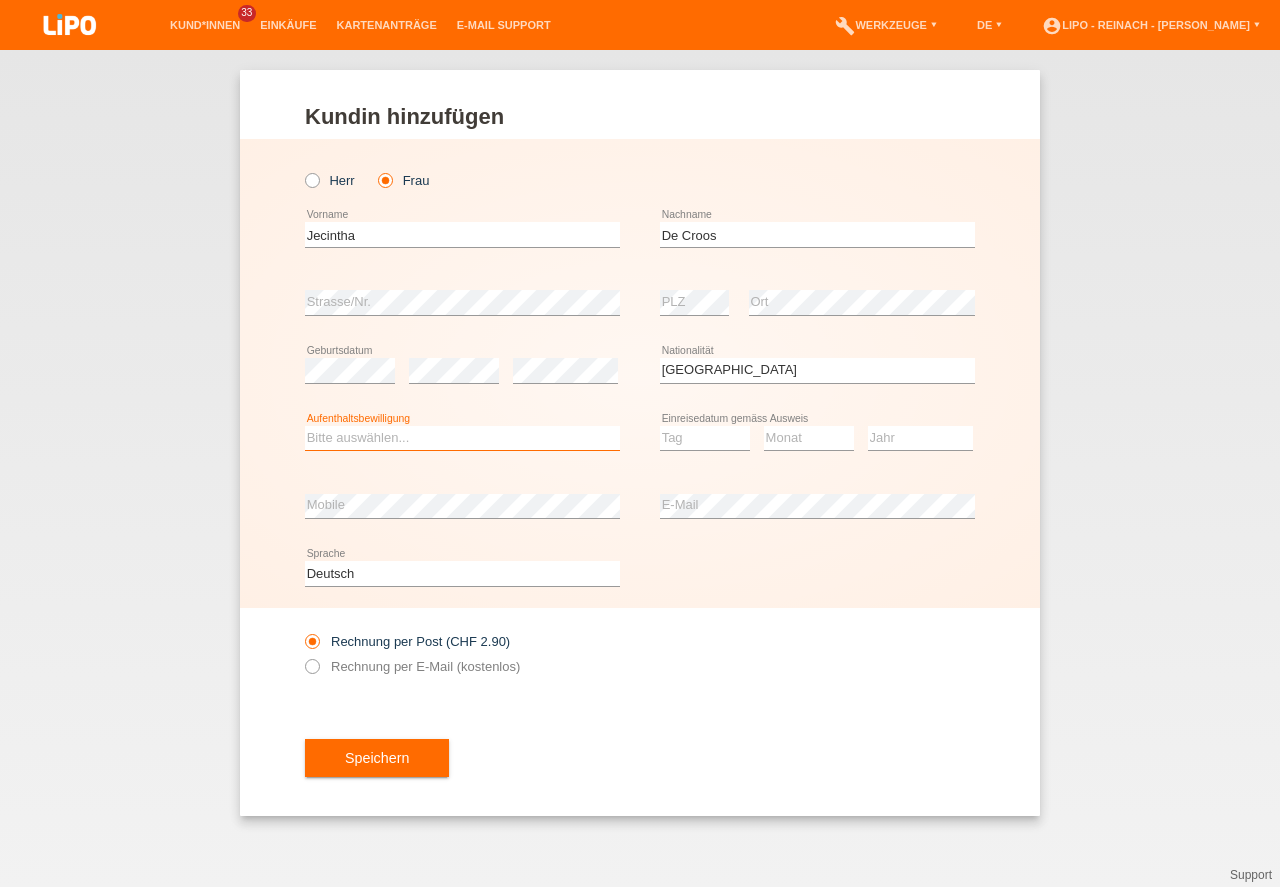 click on "Bitte auswählen...
C
B
B - Flüchtlingsstatus
Andere" at bounding box center [462, 438] 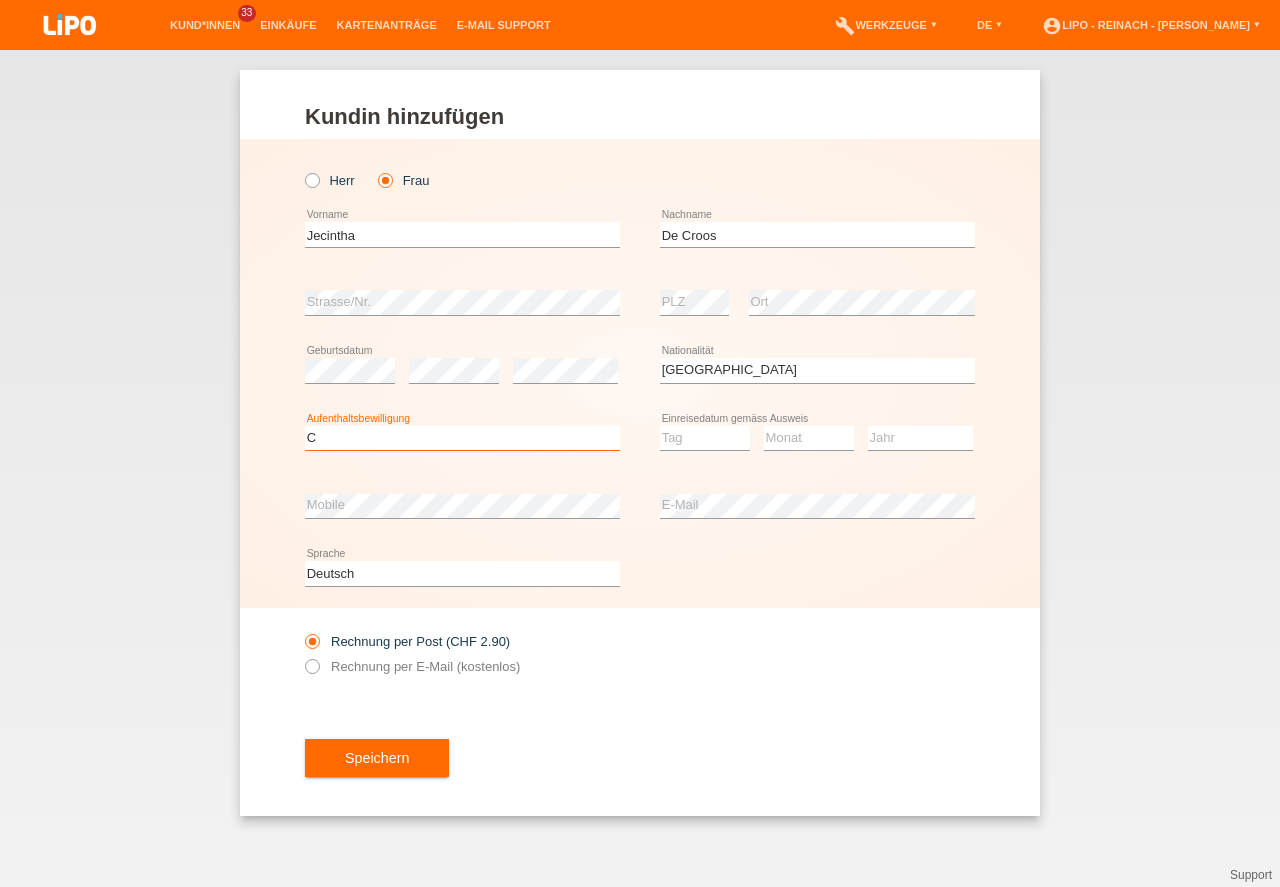 click on "C" at bounding box center [0, 0] 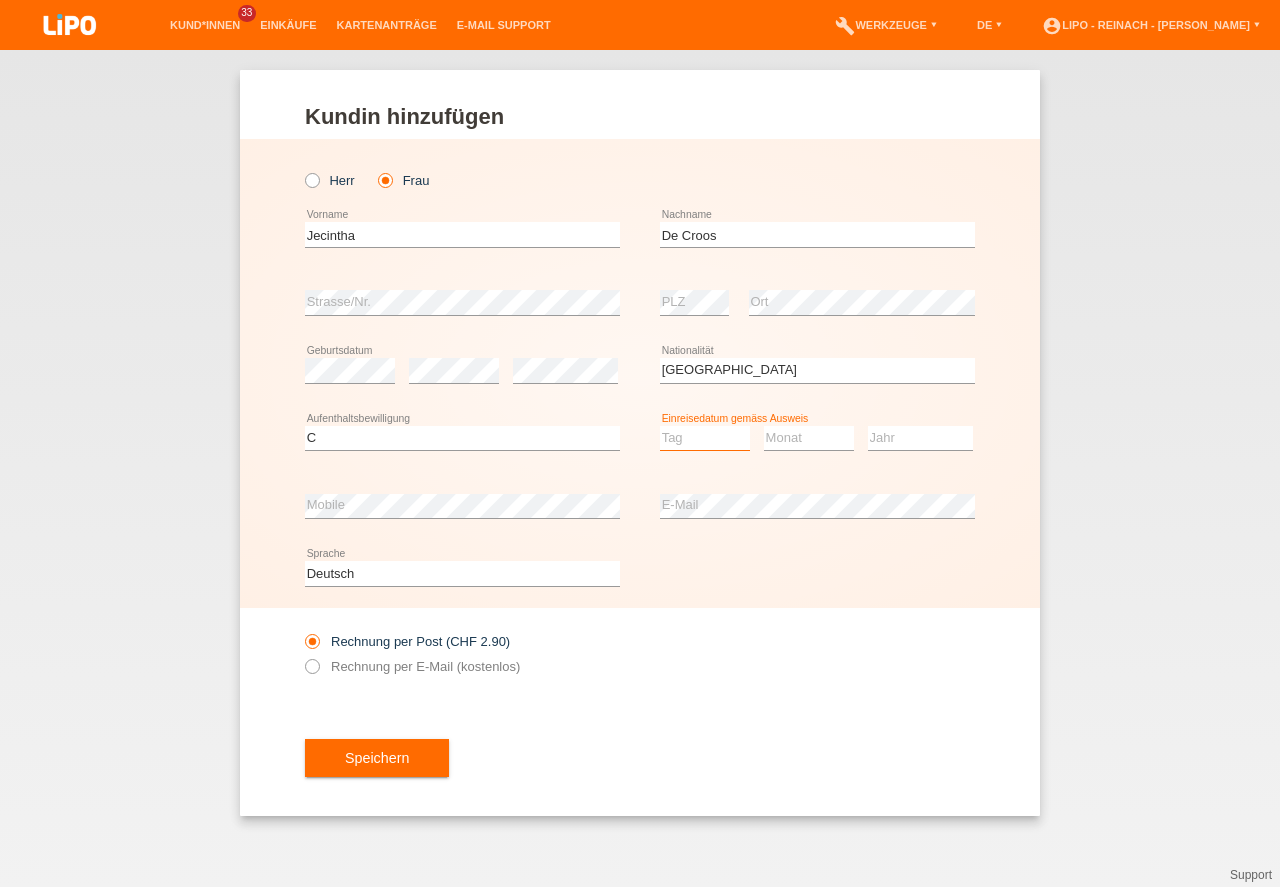 click on "Tag
01
02
03
04
05
06
07
08
09
10 11" at bounding box center (705, 438) 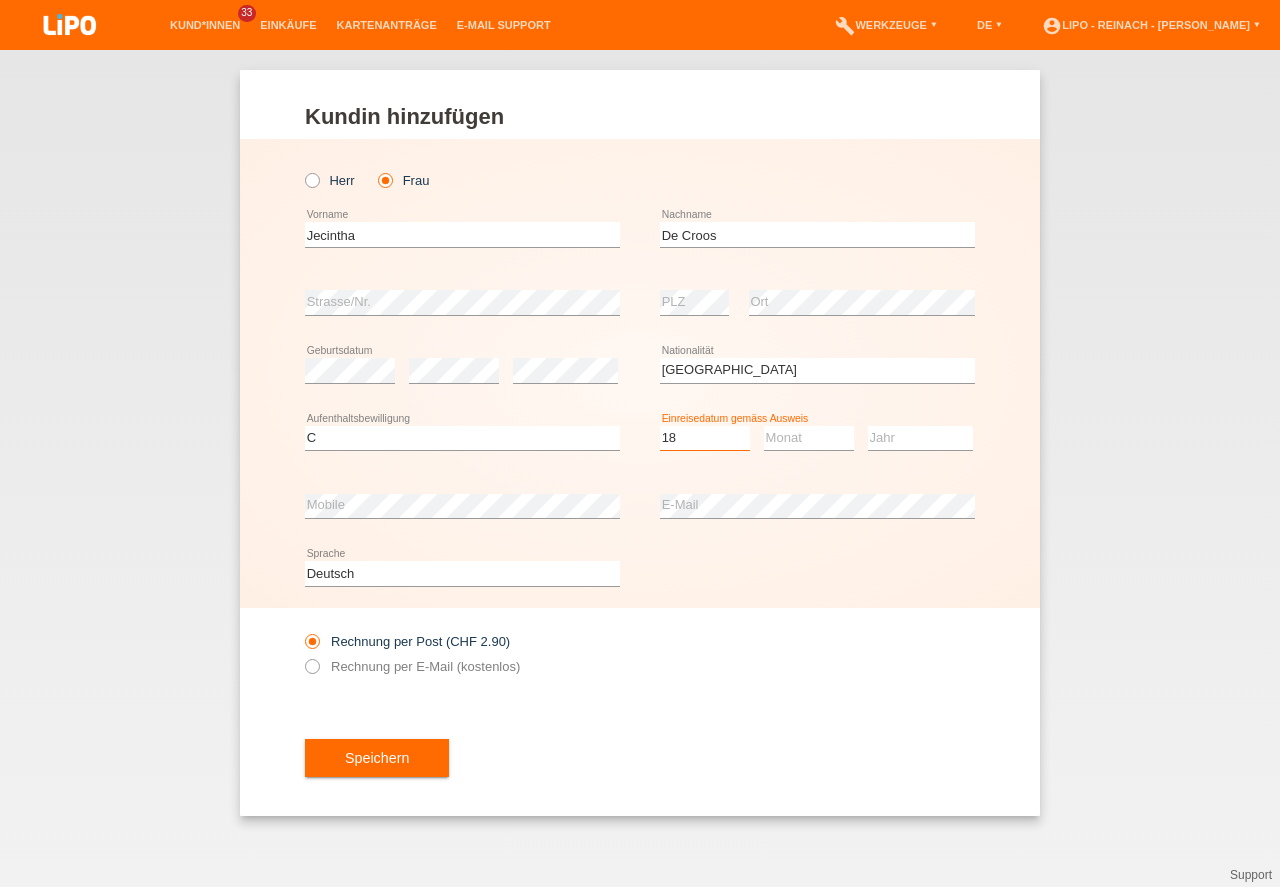 click on "18" at bounding box center [0, 0] 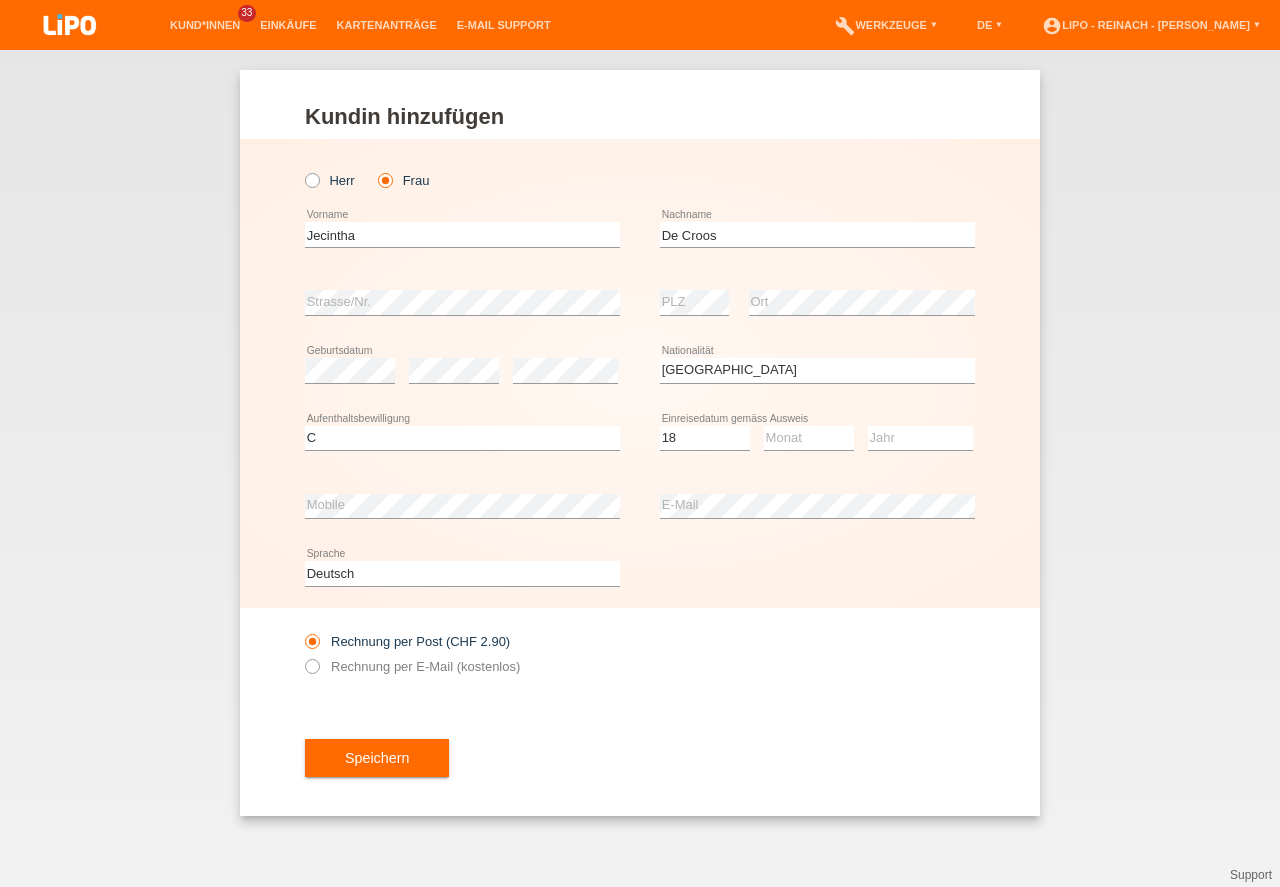 click on "Monat
01
02
03
04
05
06
07
08
09 10 11 12 error" at bounding box center (809, 439) 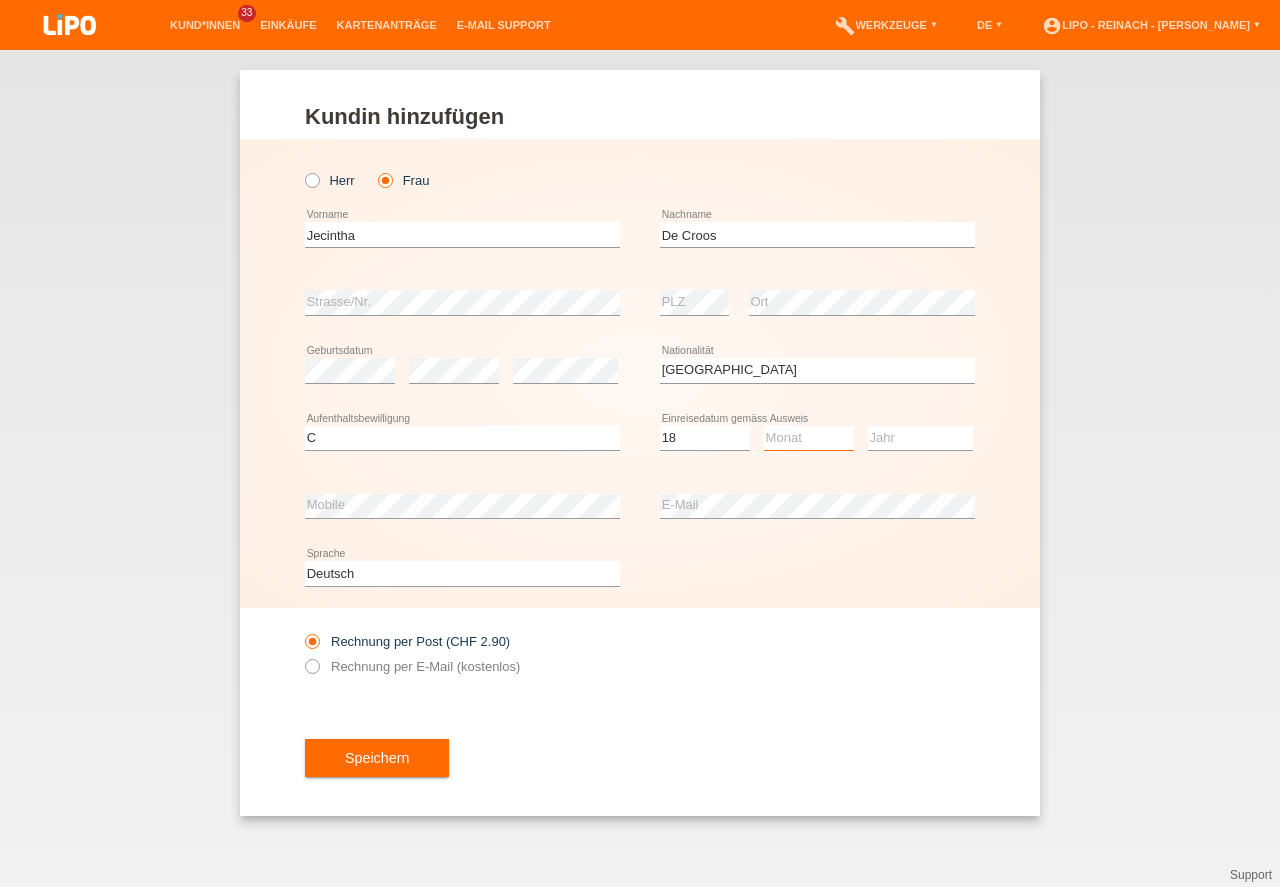 click on "Monat
01
02
03
04
05
06
07
08
09
10 11" at bounding box center [809, 438] 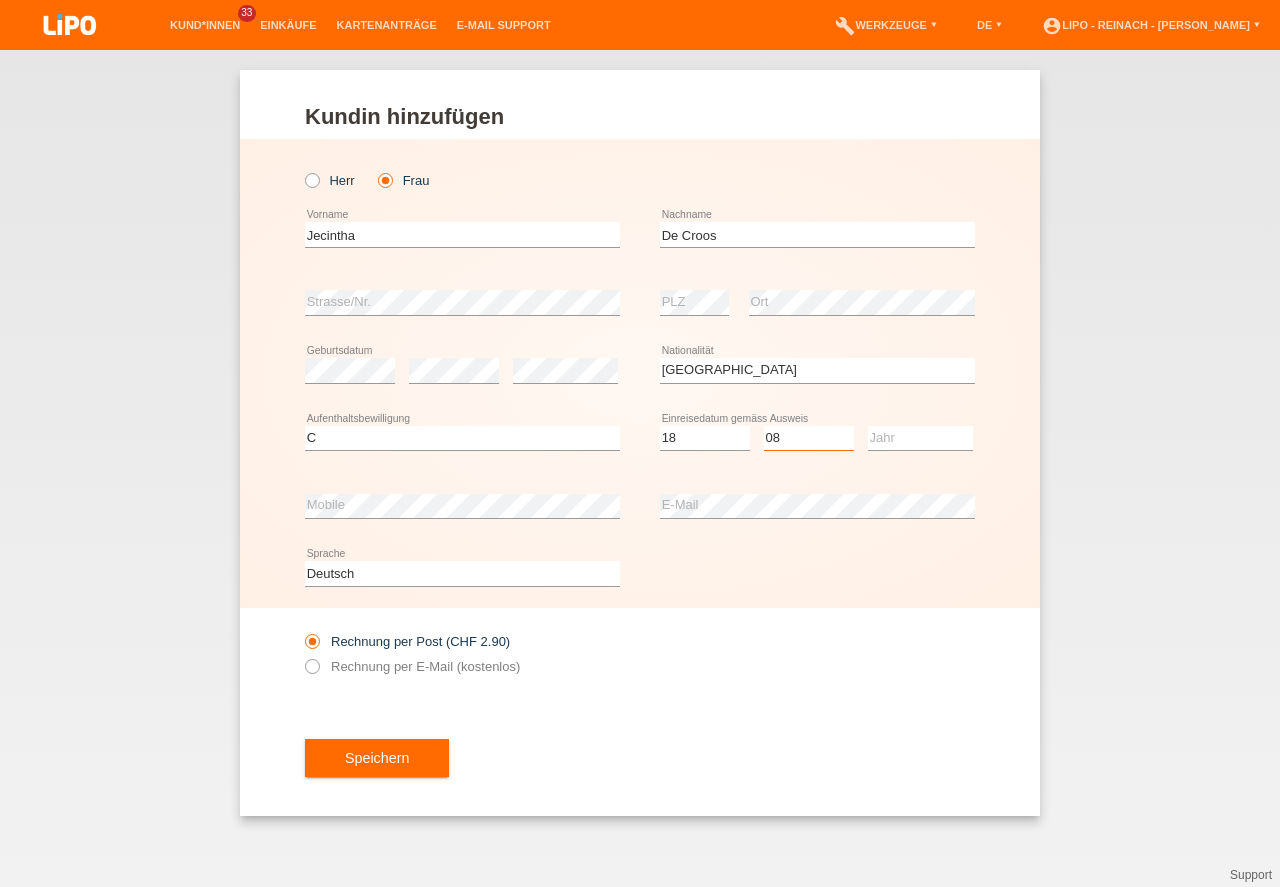 click on "08" at bounding box center [0, 0] 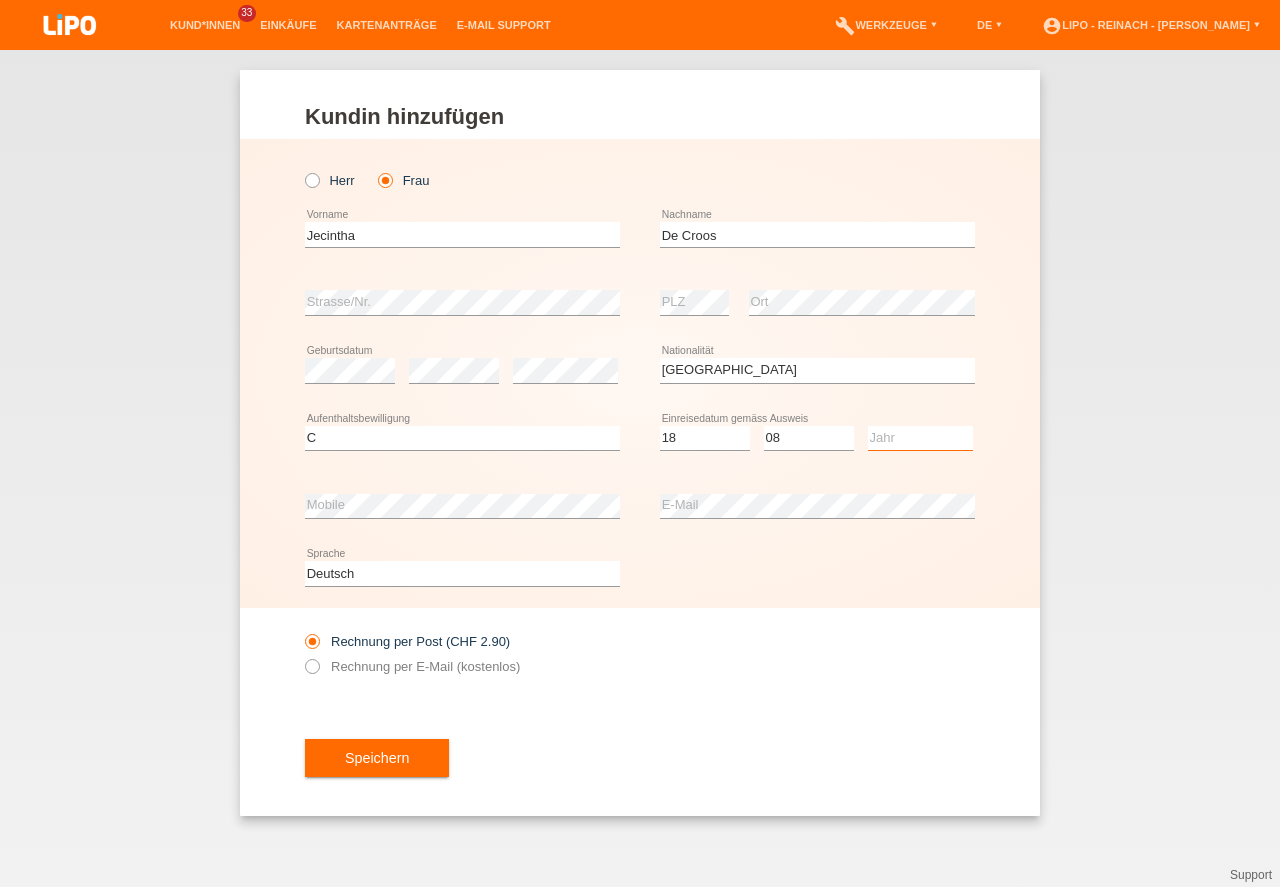 click on "Jahr
2025
2024
2023
2022
2021
2020
2019
2018
2017 2016 2015 2014 2013 2012 2011 2010 2009 2008 2007 2006 2005 2004 2003 2002 2001" at bounding box center (920, 438) 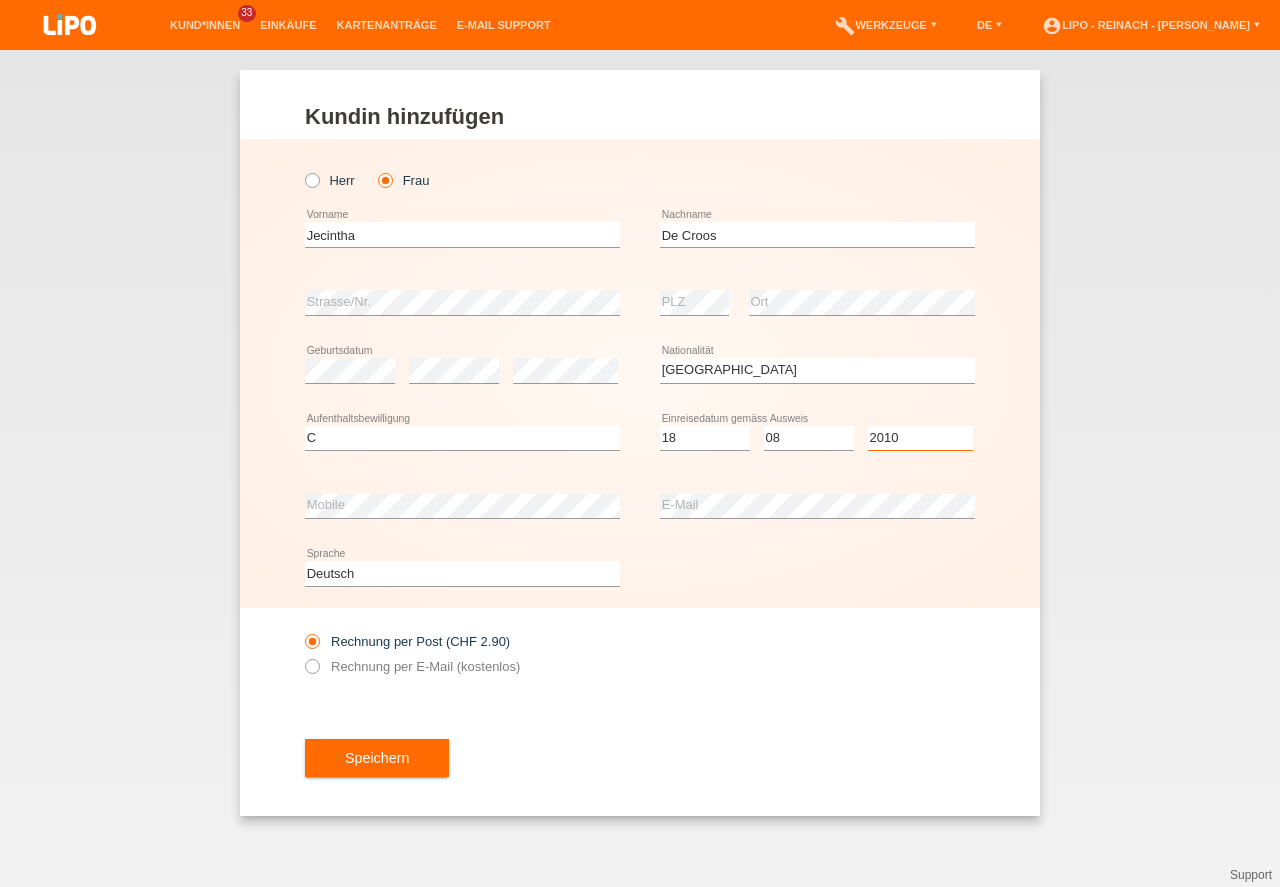 click on "Jahr
2025
2024
2023
2022
2021
2020
2019
2018
2017 2016 2015 2014 2013 2012 2011 2010 2009 2008 2007 2006 2005 2004 2003 2002 2001" at bounding box center [920, 438] 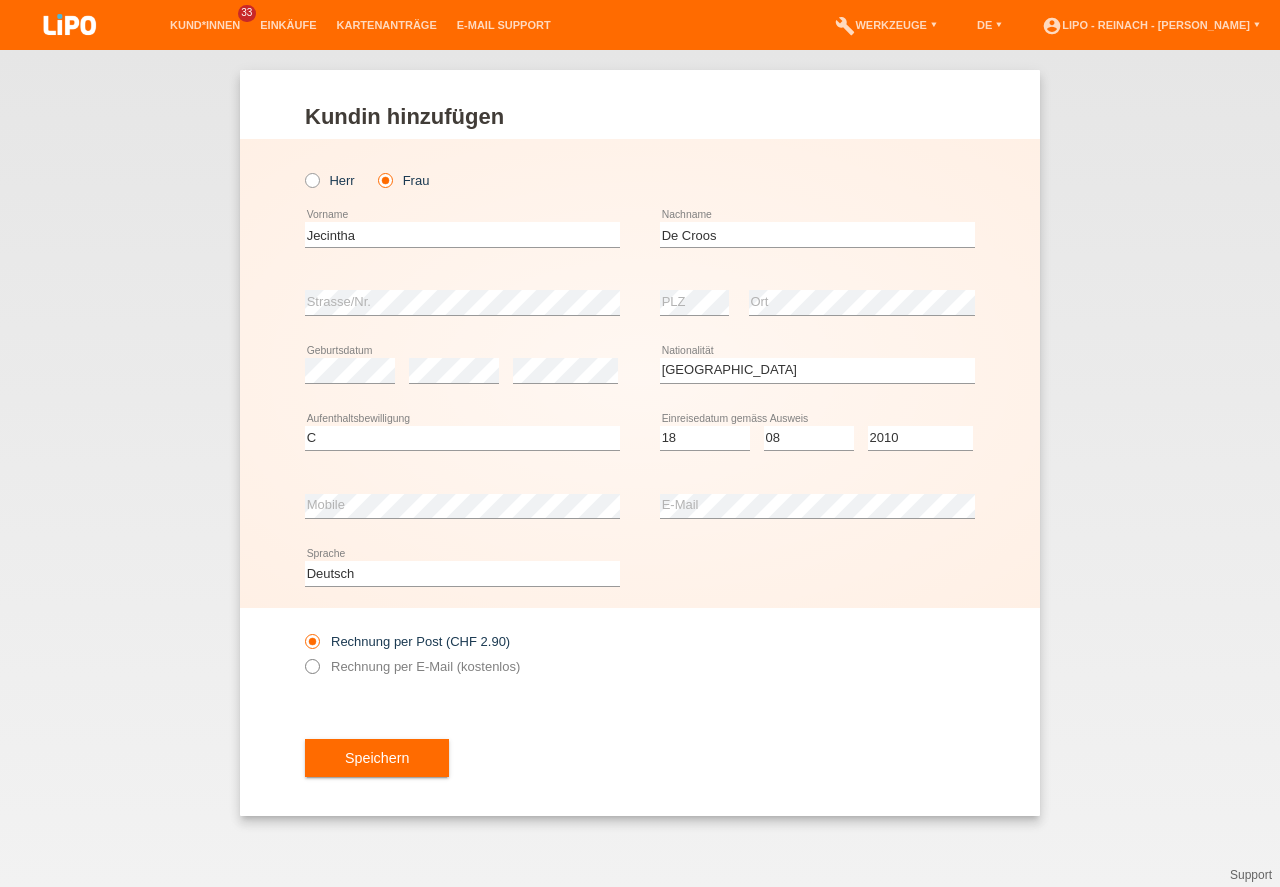 click at bounding box center (302, 656) 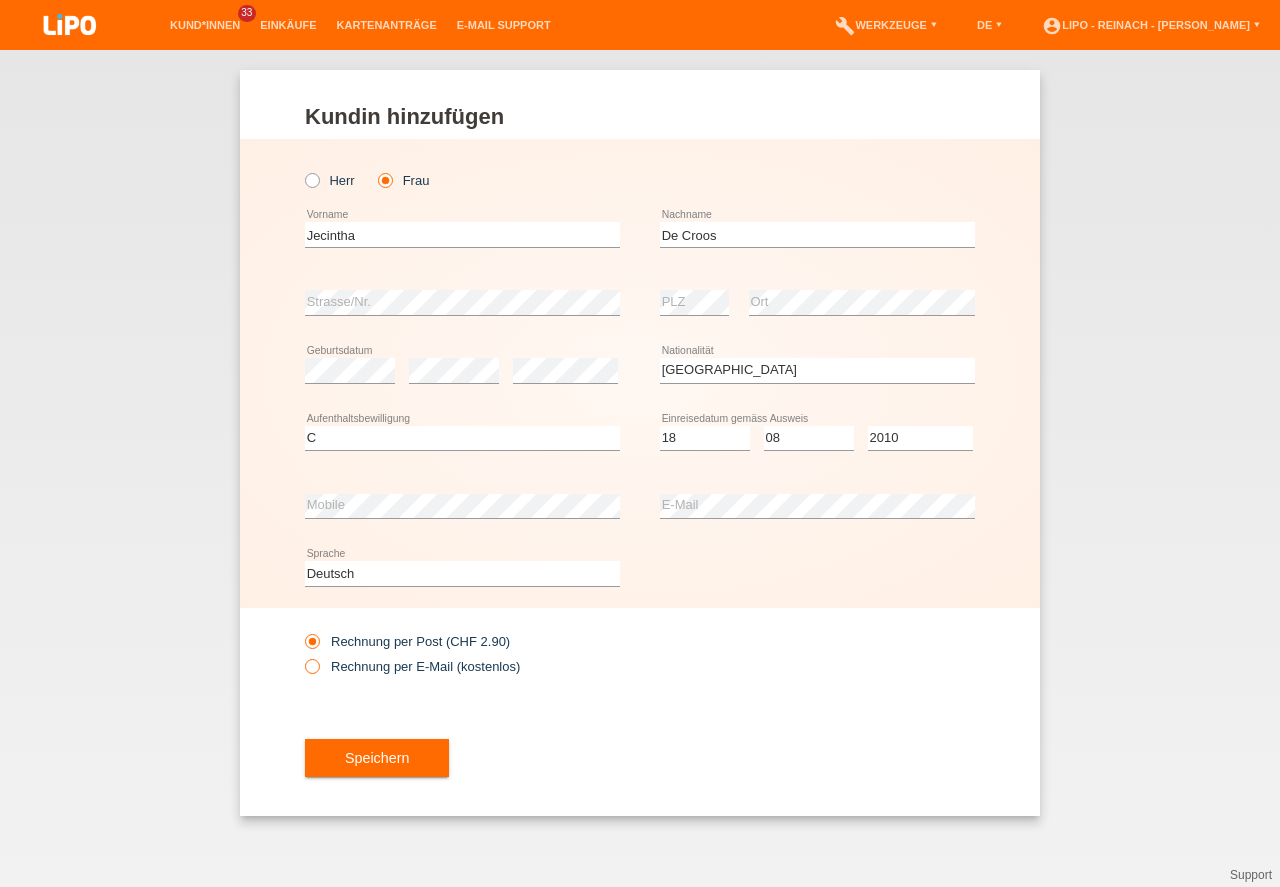click at bounding box center [302, 656] 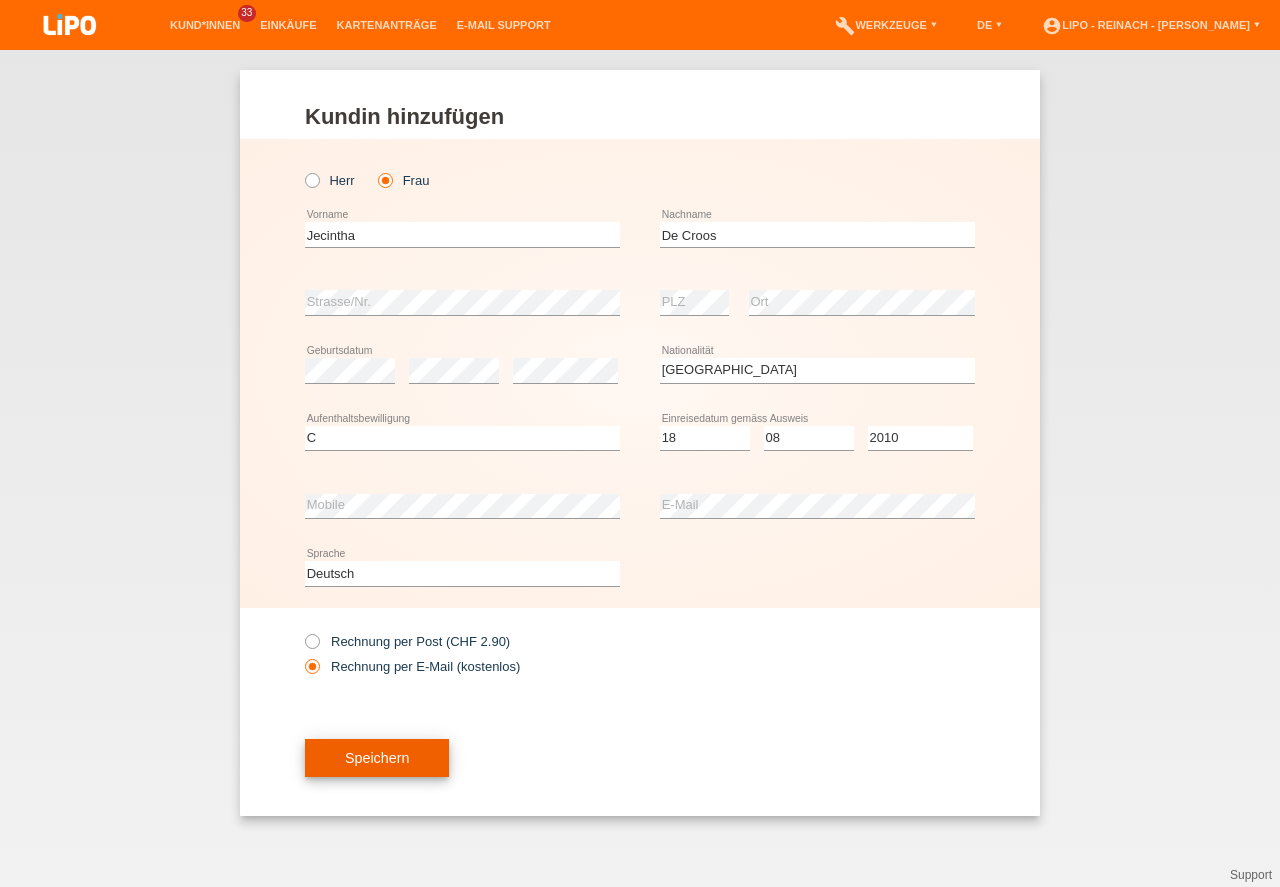 click on "Speichern" at bounding box center [377, 758] 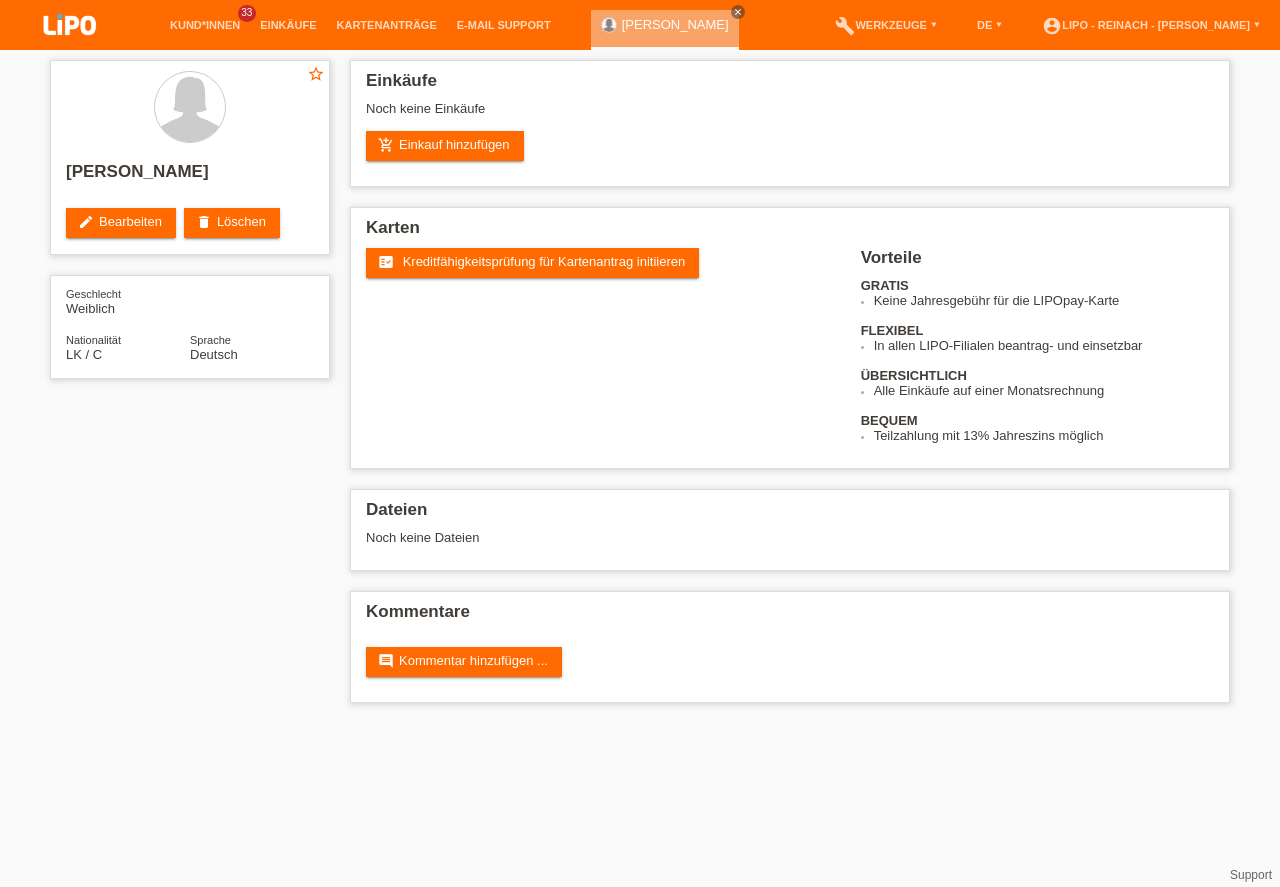 scroll, scrollTop: 0, scrollLeft: 0, axis: both 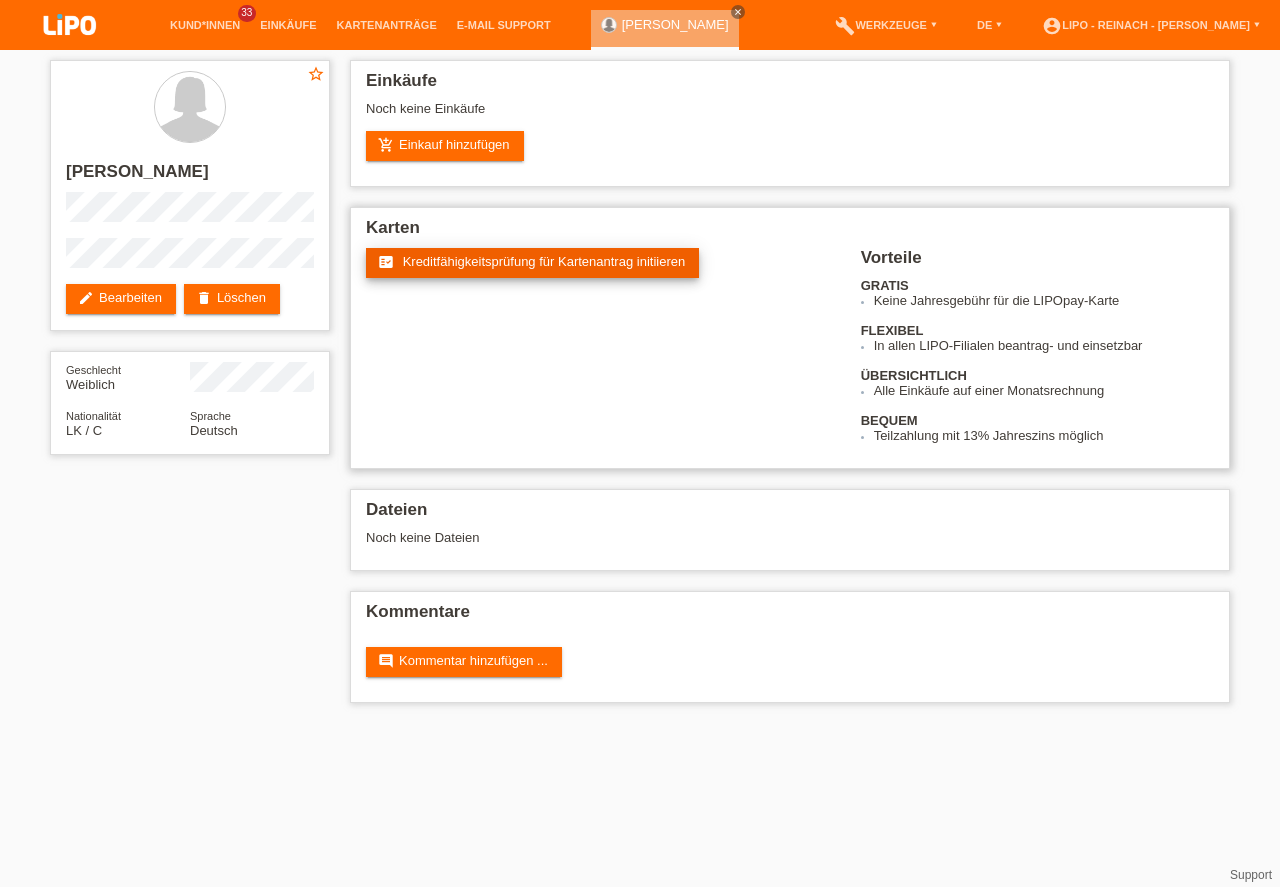 click on "Kreditfähigkeitsprüfung für Kartenantrag initiieren" at bounding box center [544, 261] 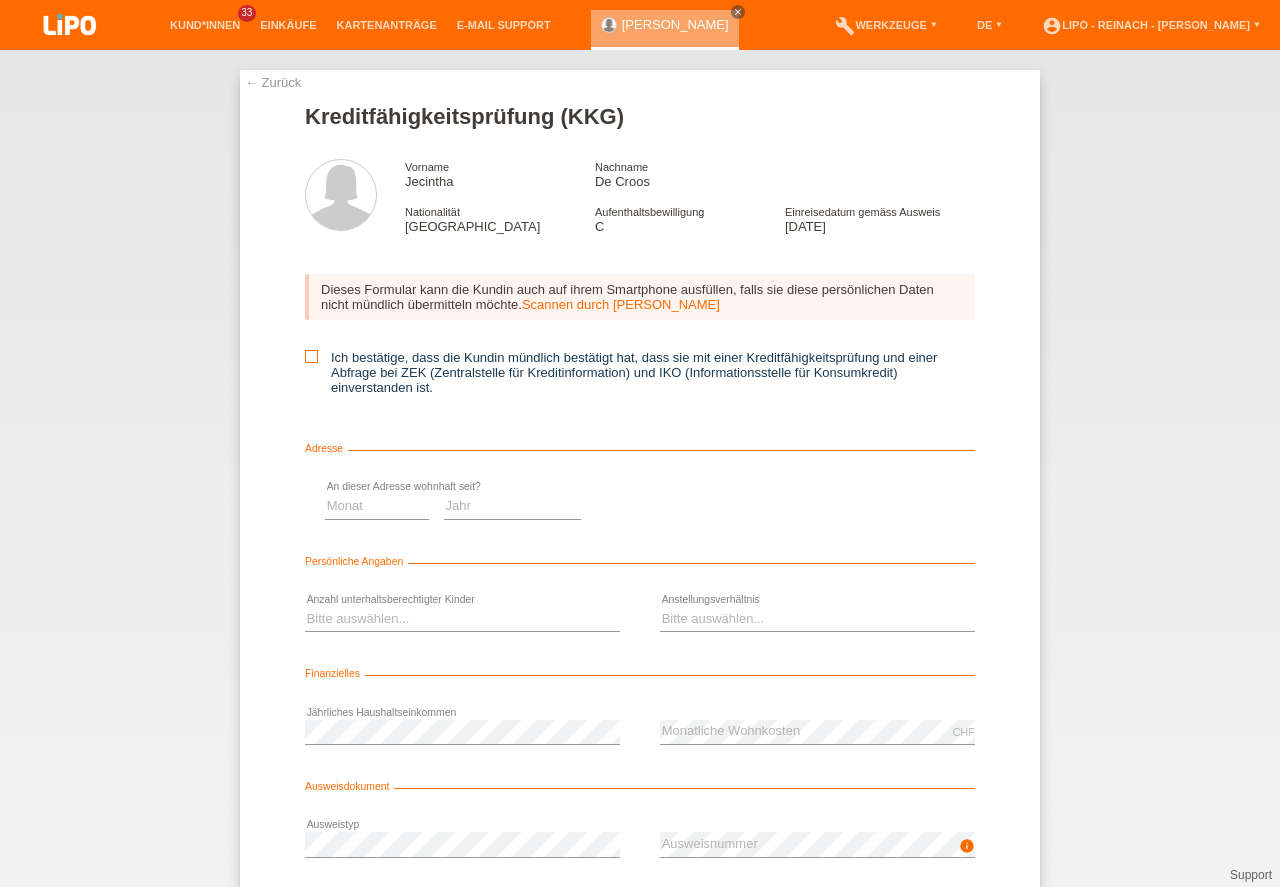 scroll, scrollTop: 0, scrollLeft: 0, axis: both 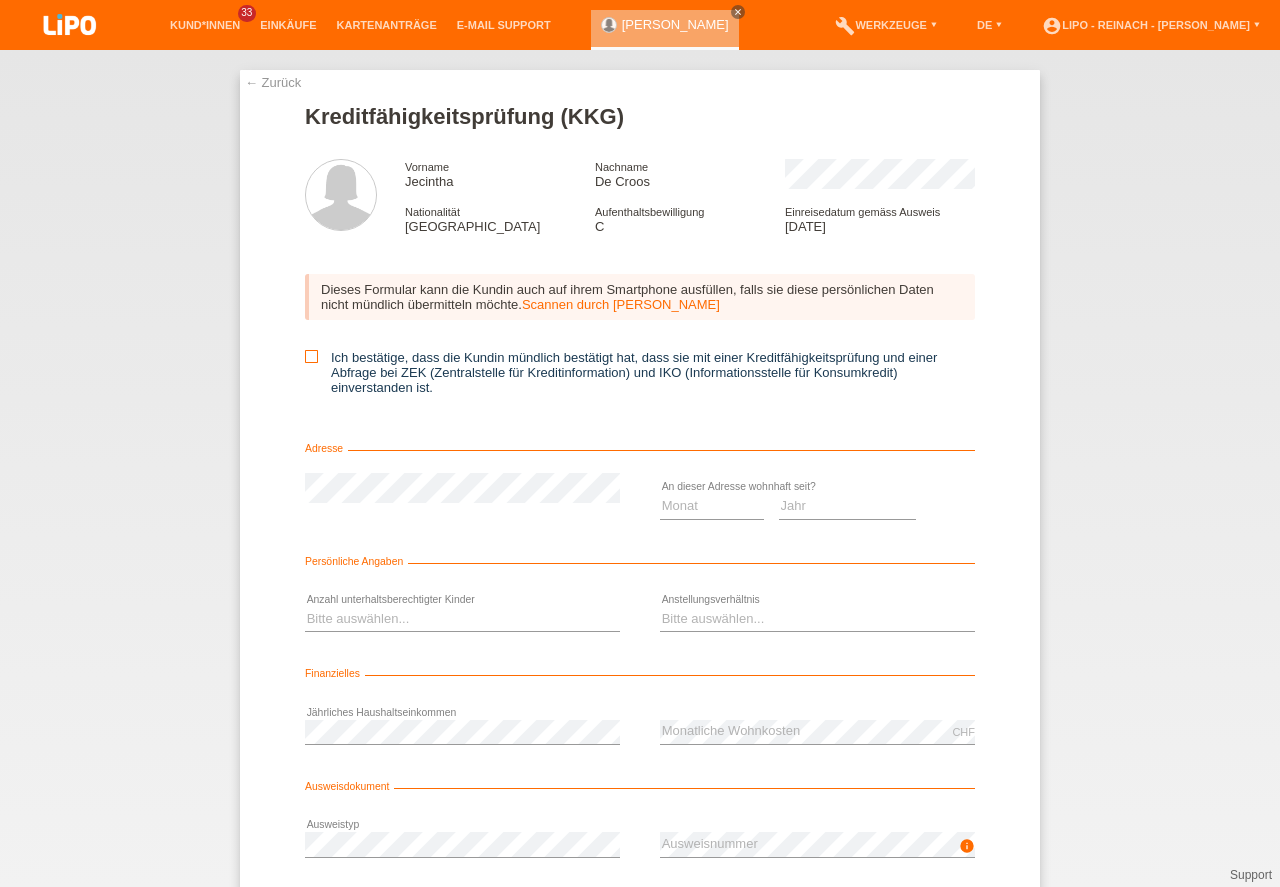 click at bounding box center (311, 356) 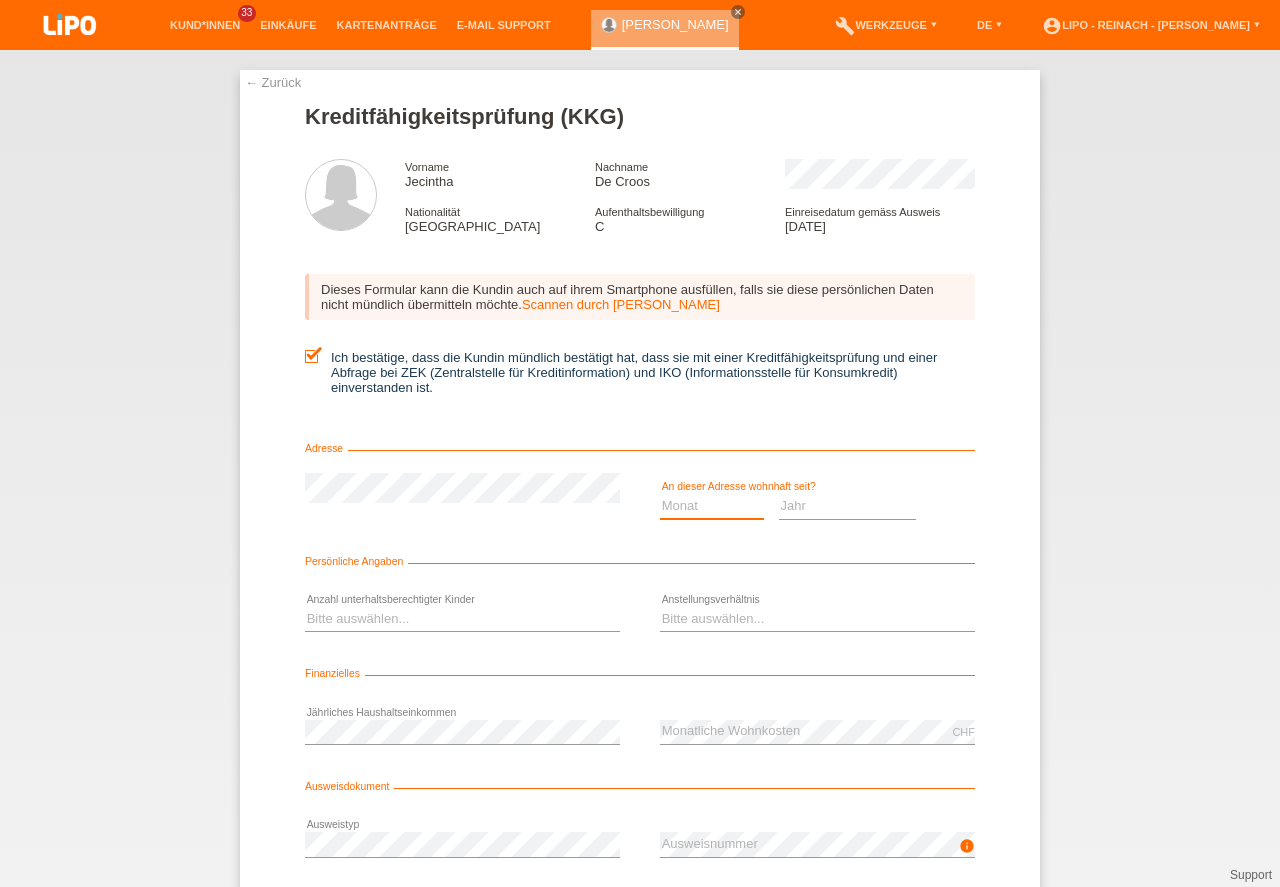 click on "Monat
01
02
03
04
05
06
07
08
09
10" at bounding box center (712, 506) 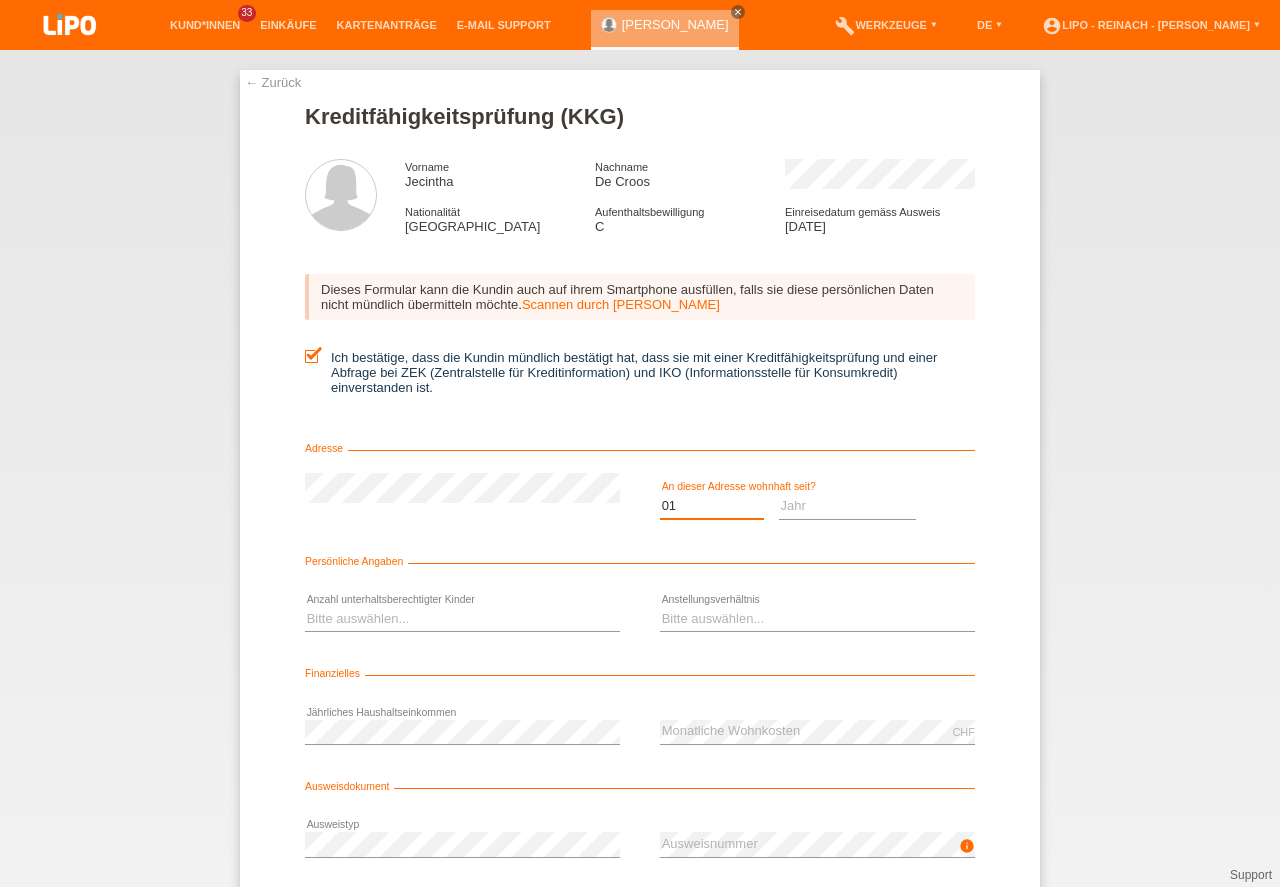 click on "01" at bounding box center [0, 0] 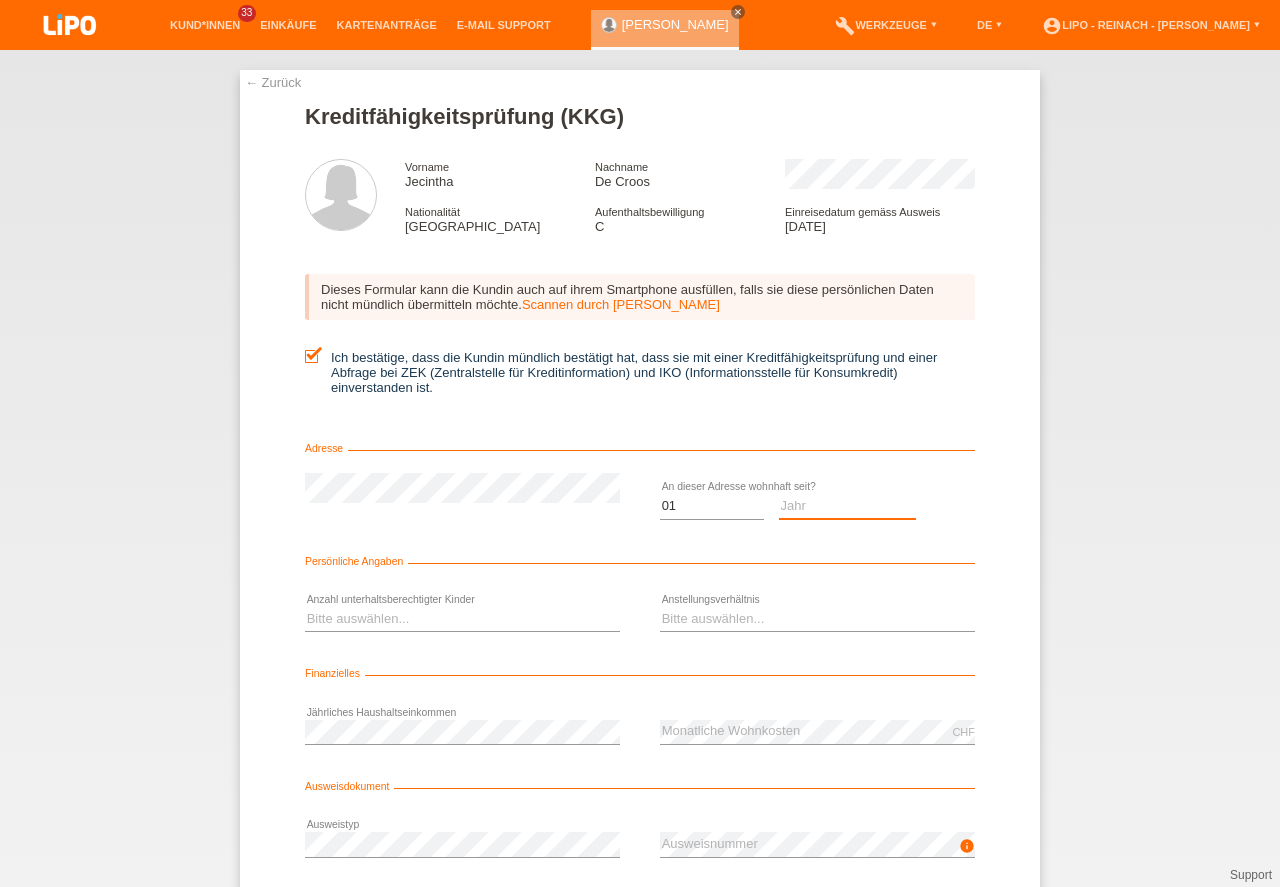 click on "Jahr
2025
2024
2023
2022
2021
2020
2019
2018
2017
2016 2015 2014 2013 2012 2011 2010 2009 2008 2007 2006 2005 2004 2003" at bounding box center (848, 506) 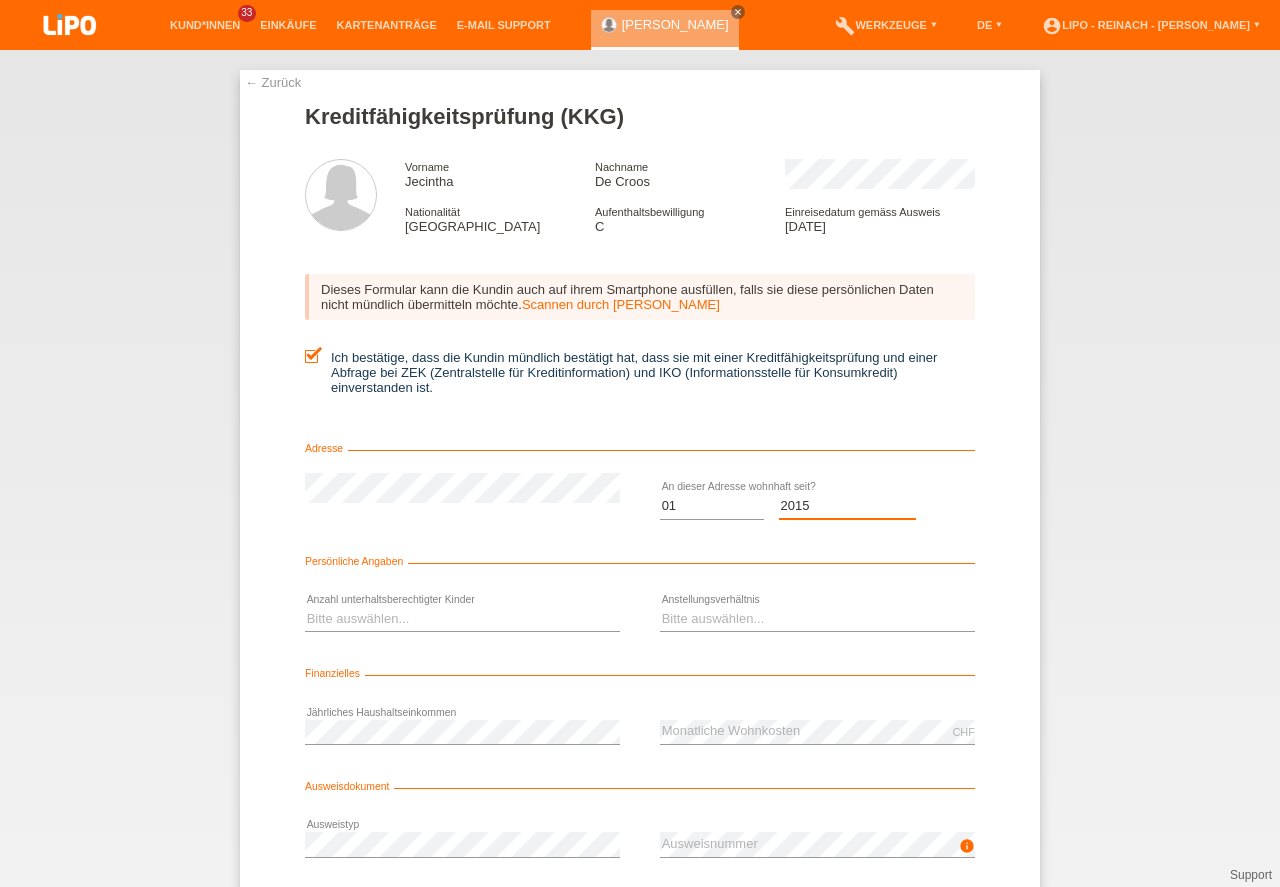 select on "2015" 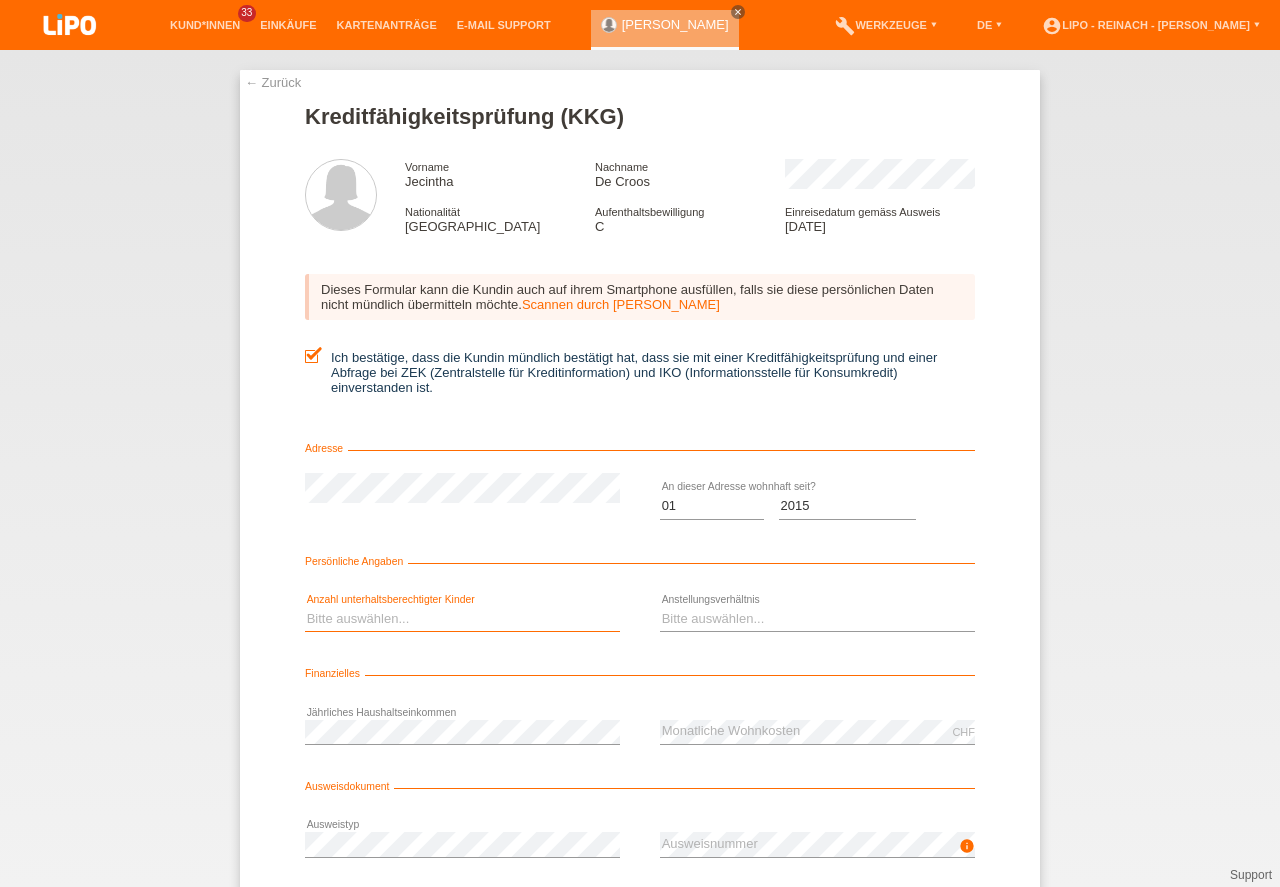 click on "Bitte auswählen...
0
1
2
3
4
5
6
7
8
9" at bounding box center [462, 619] 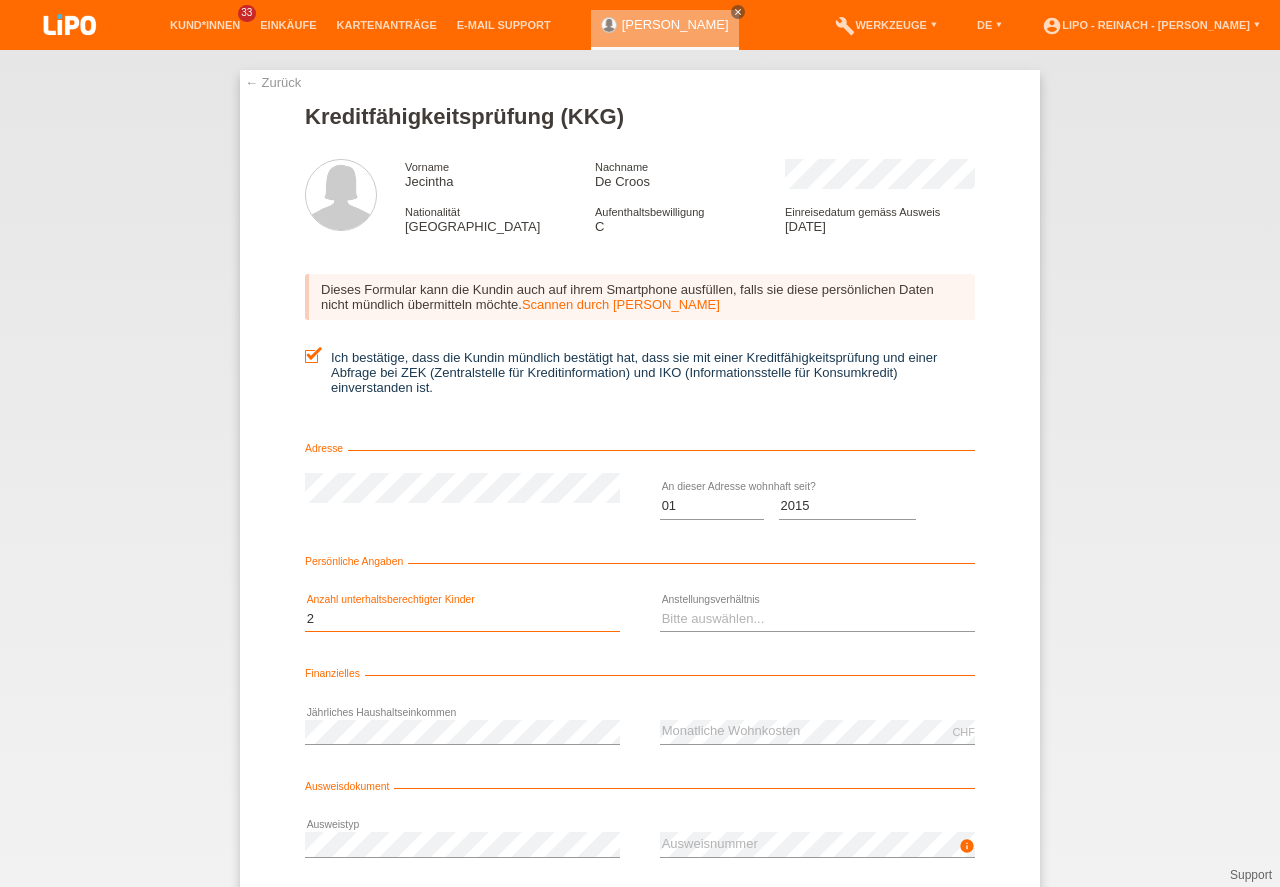 click on "2" at bounding box center (0, 0) 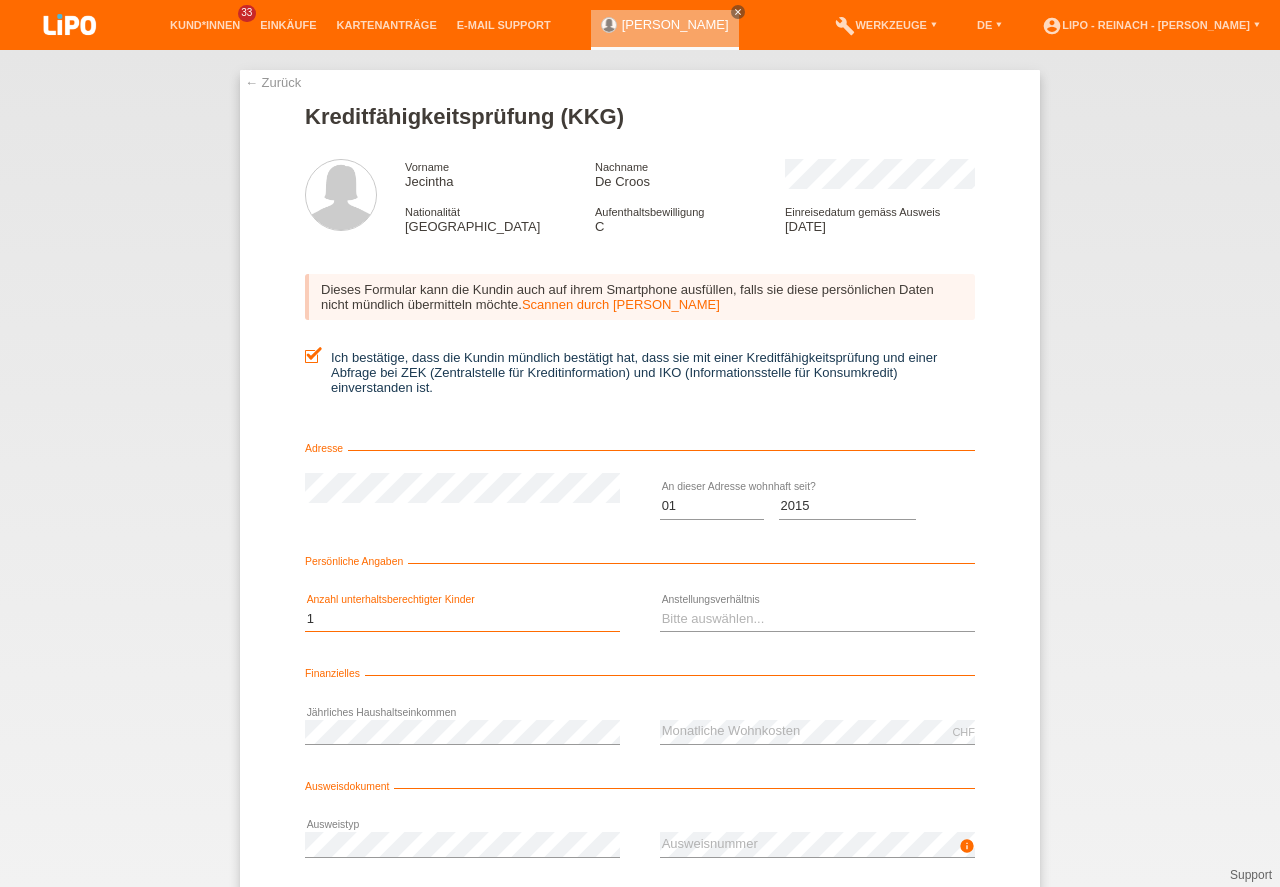 click on "1" at bounding box center (0, 0) 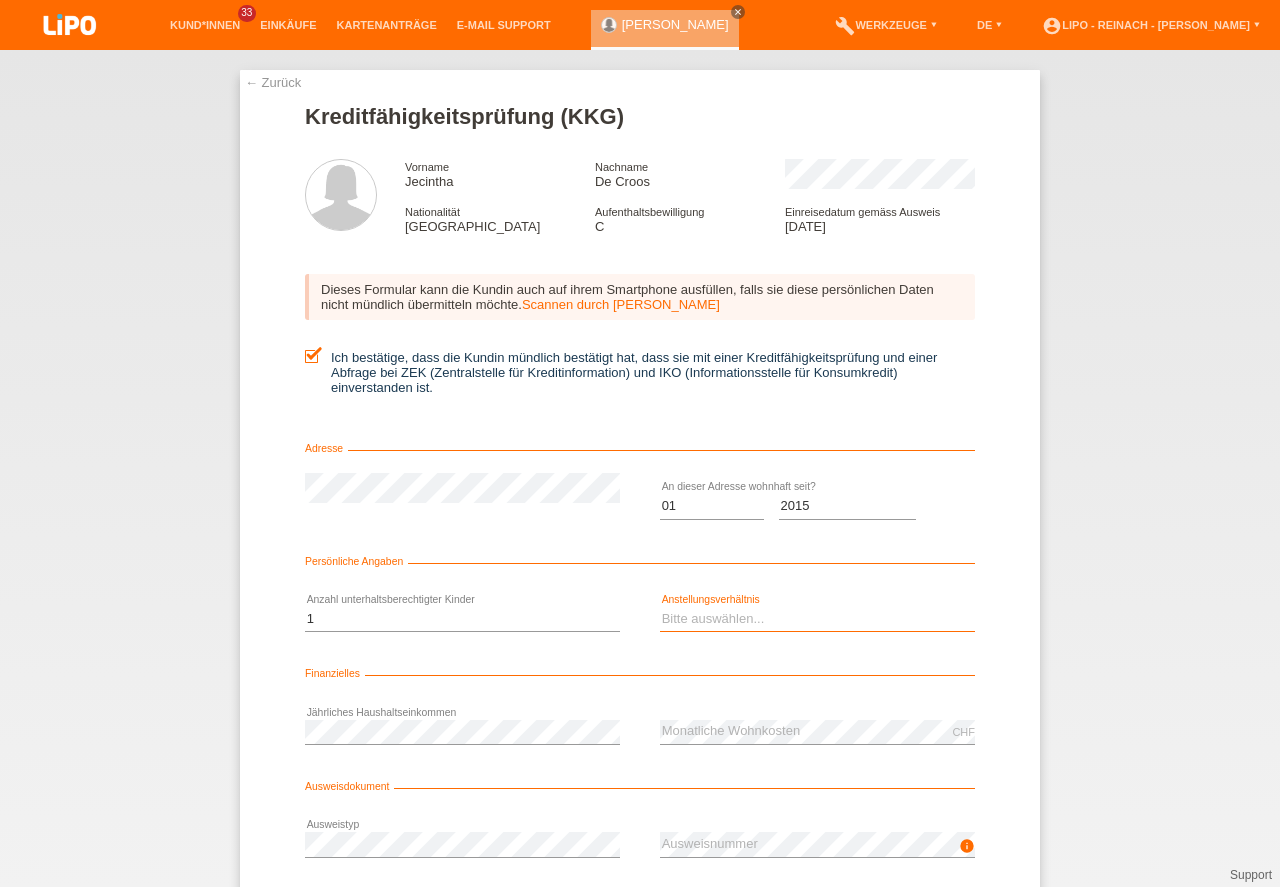 click on "Bitte auswählen...
Unbefristet
Befristet
Lehrling/Student
Pensioniert
Nicht arbeitstätig
Hausfrau/-mann
Selbständig" at bounding box center (817, 619) 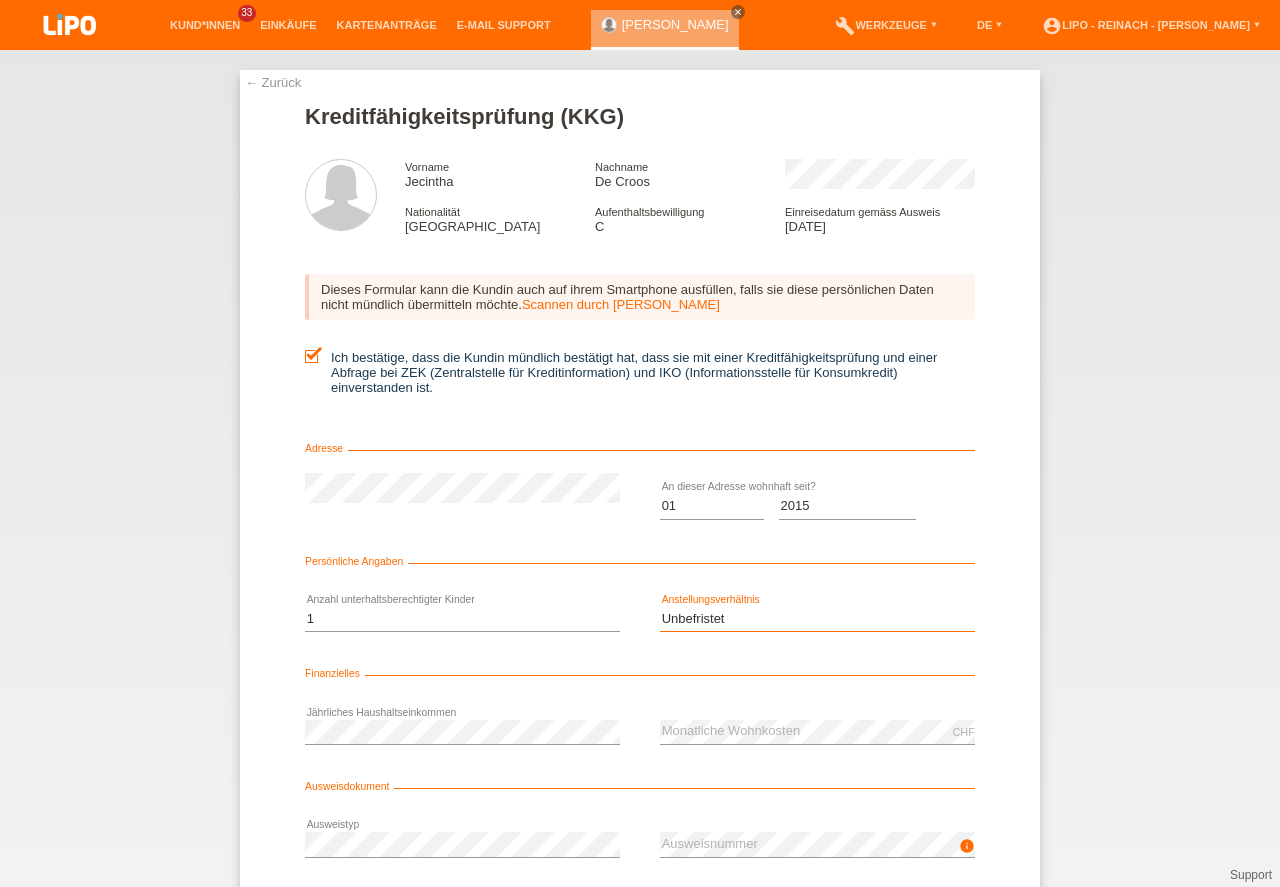 click on "Unbefristet" at bounding box center [0, 0] 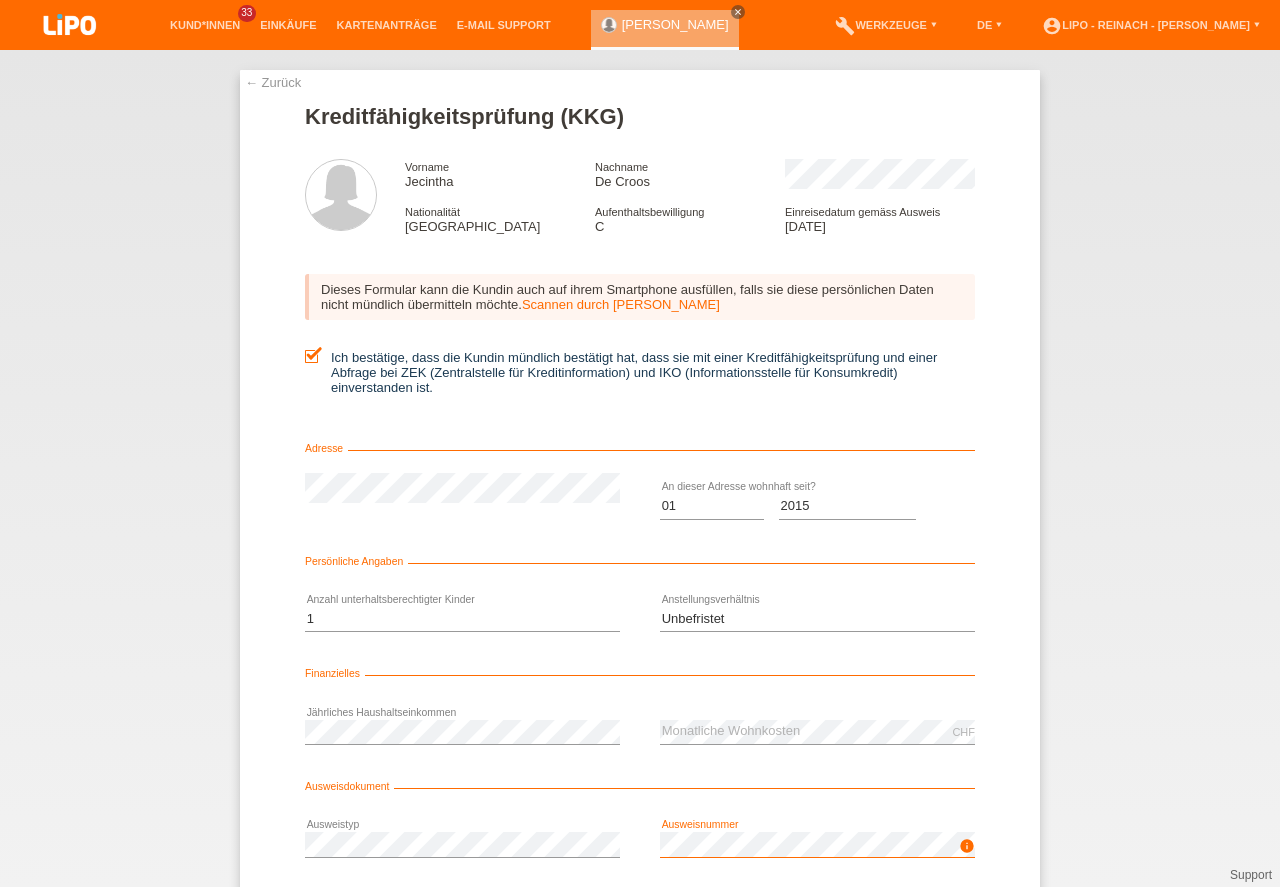 scroll, scrollTop: 132, scrollLeft: 0, axis: vertical 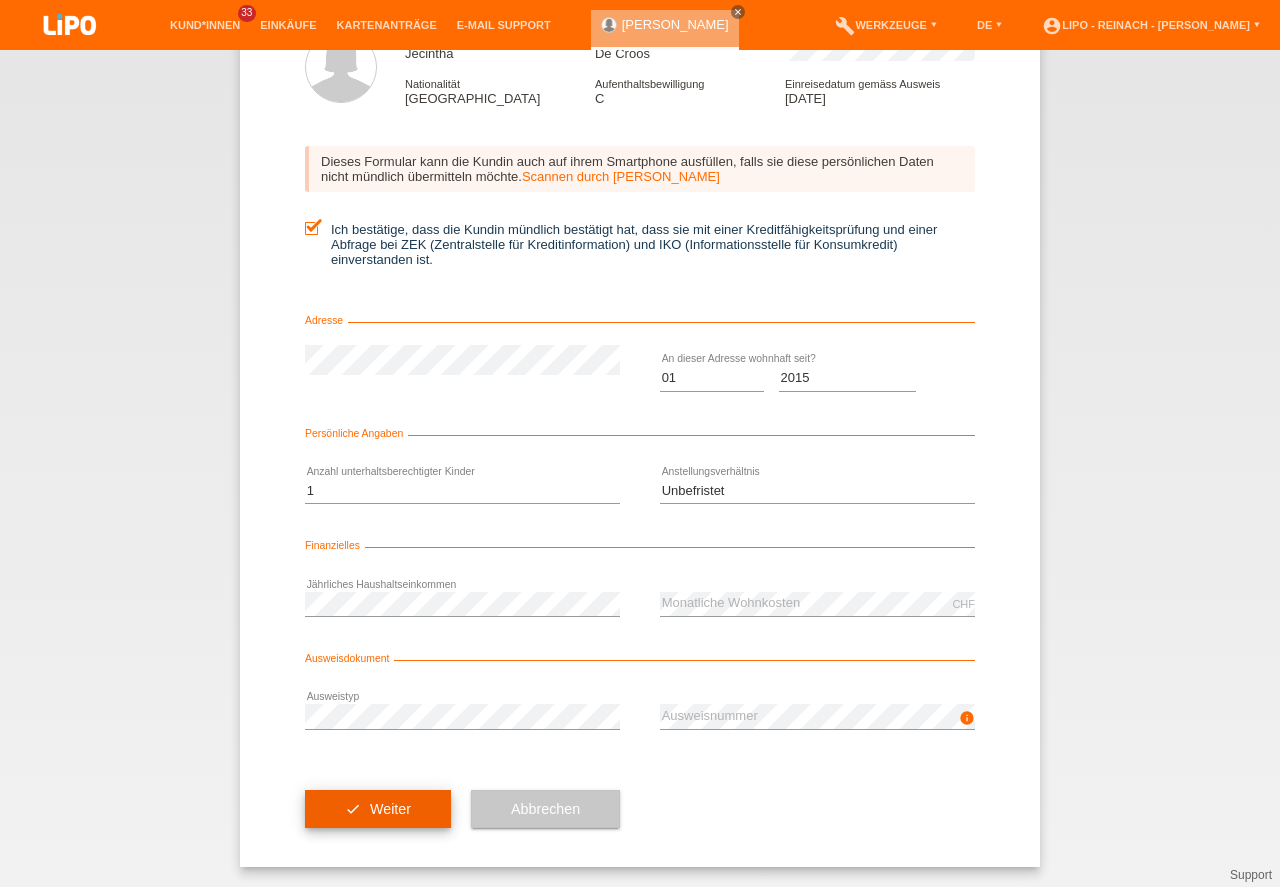 click on "check   Weiter" at bounding box center [378, 809] 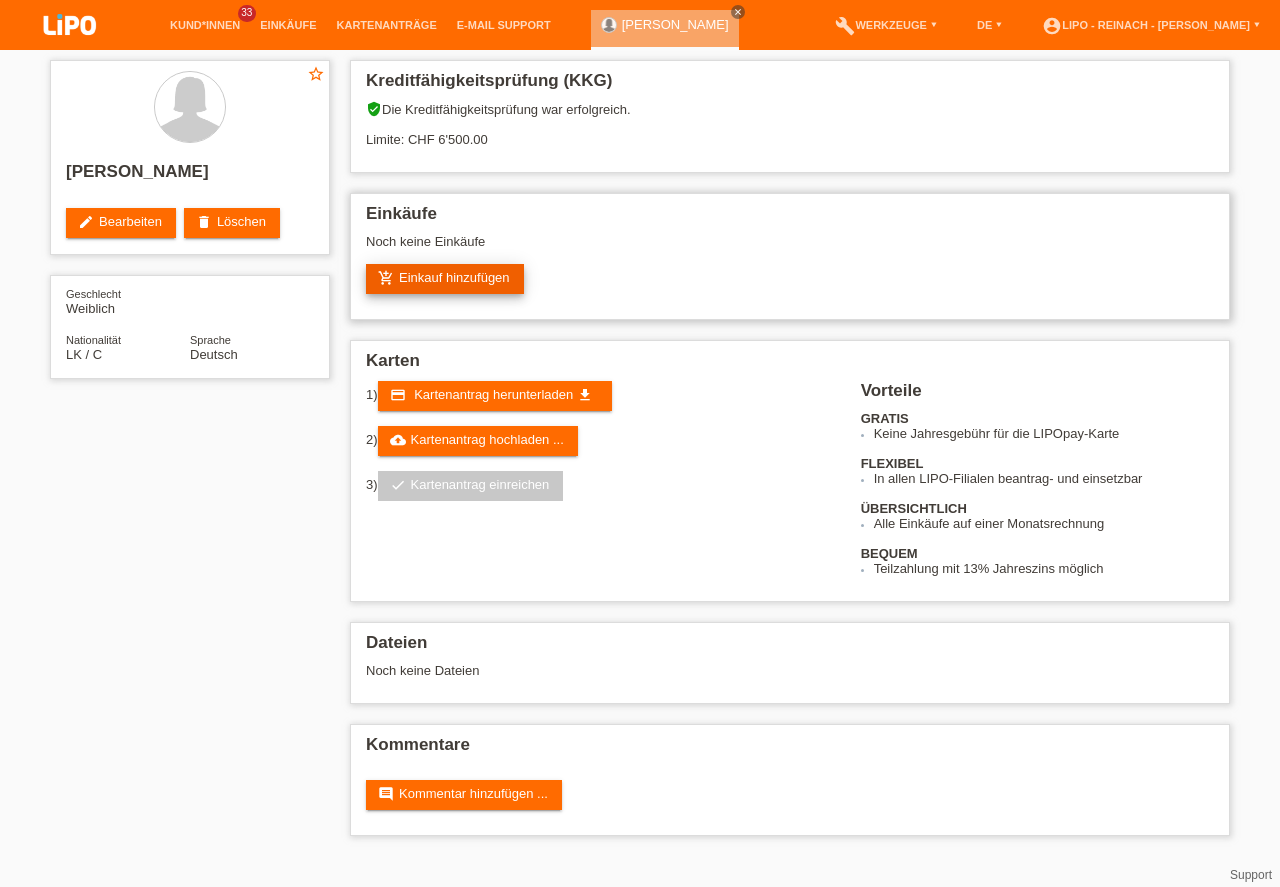 scroll, scrollTop: 0, scrollLeft: 0, axis: both 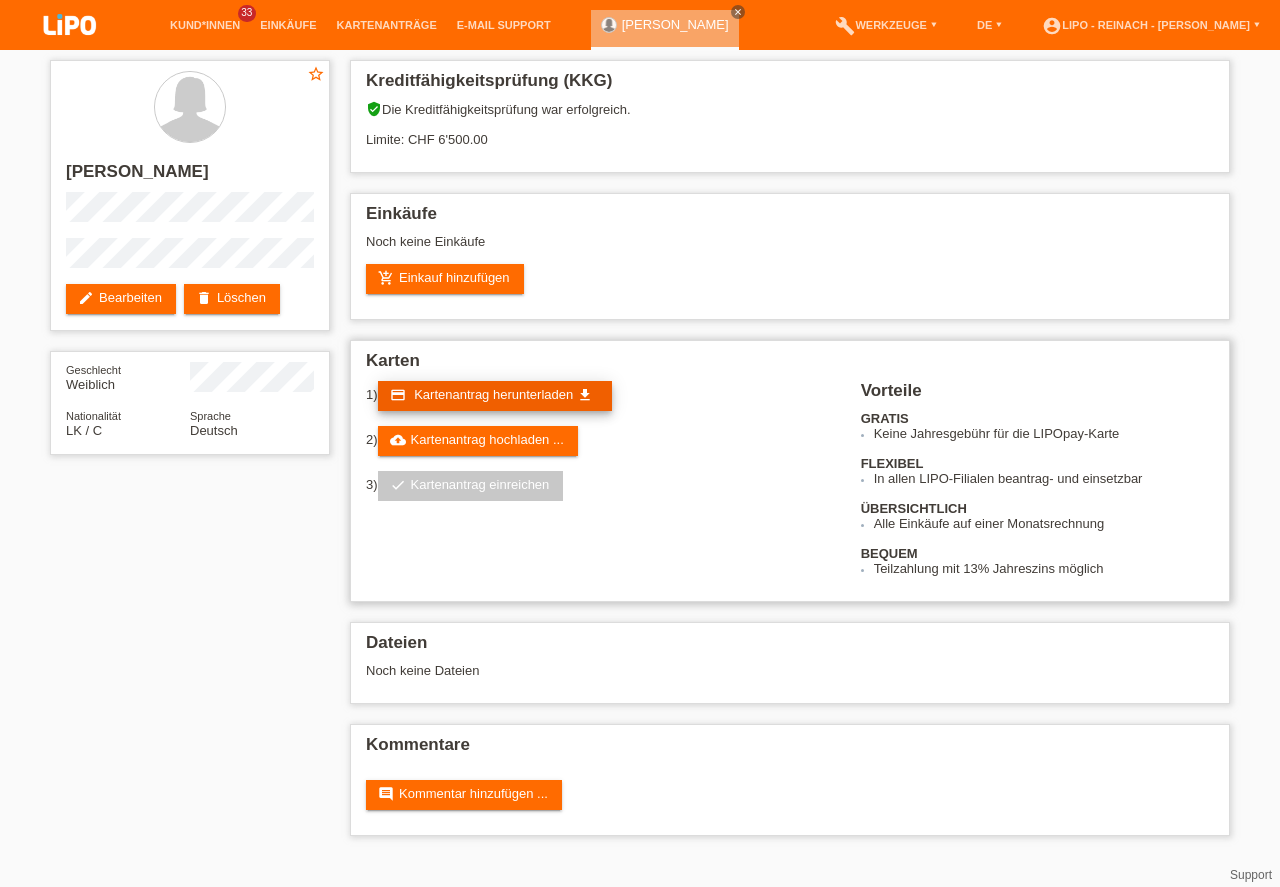 click on "credit_card
Kartenantrag herunterladen
get_app" at bounding box center (495, 396) 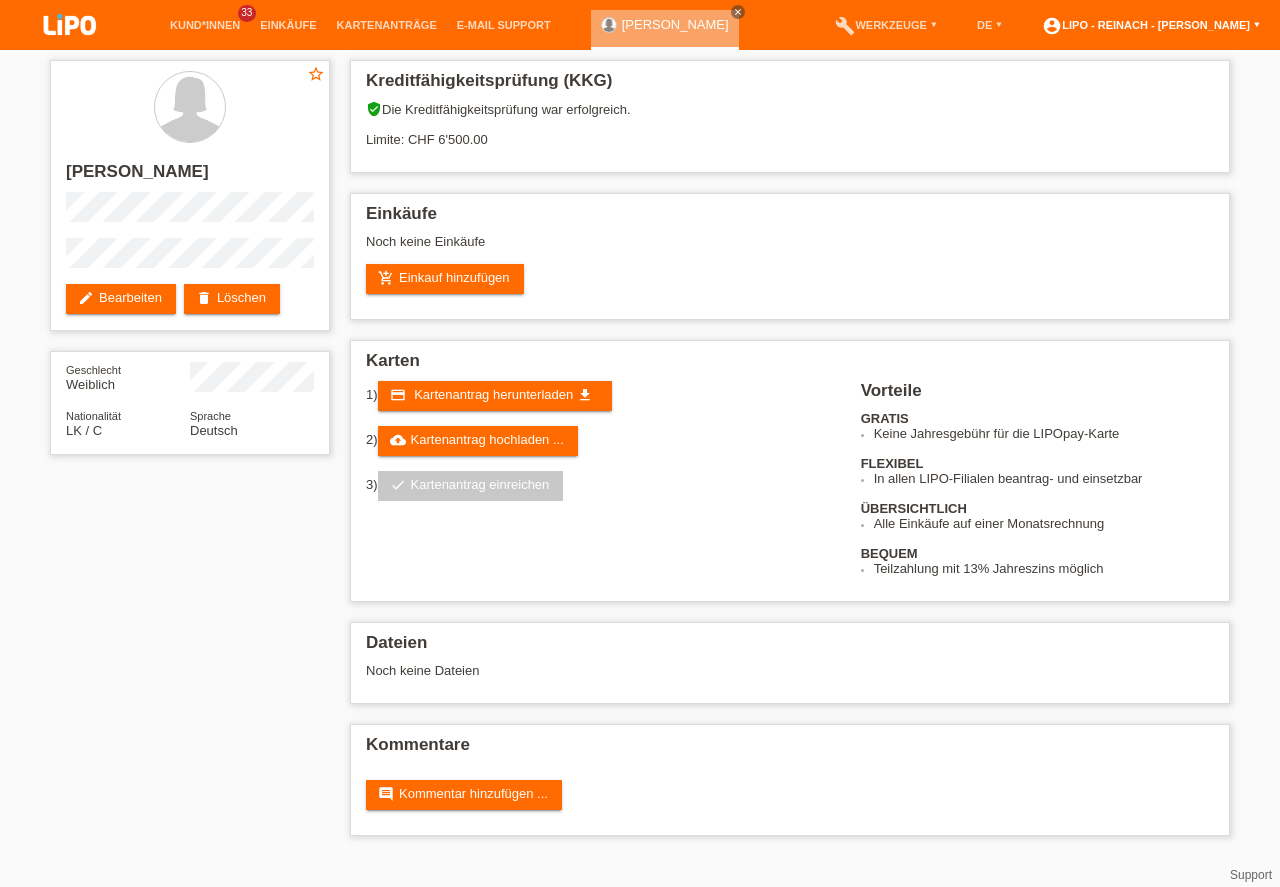 click on "account_circle  LIPO - Reinach - [PERSON_NAME]  ▾" at bounding box center (1151, 25) 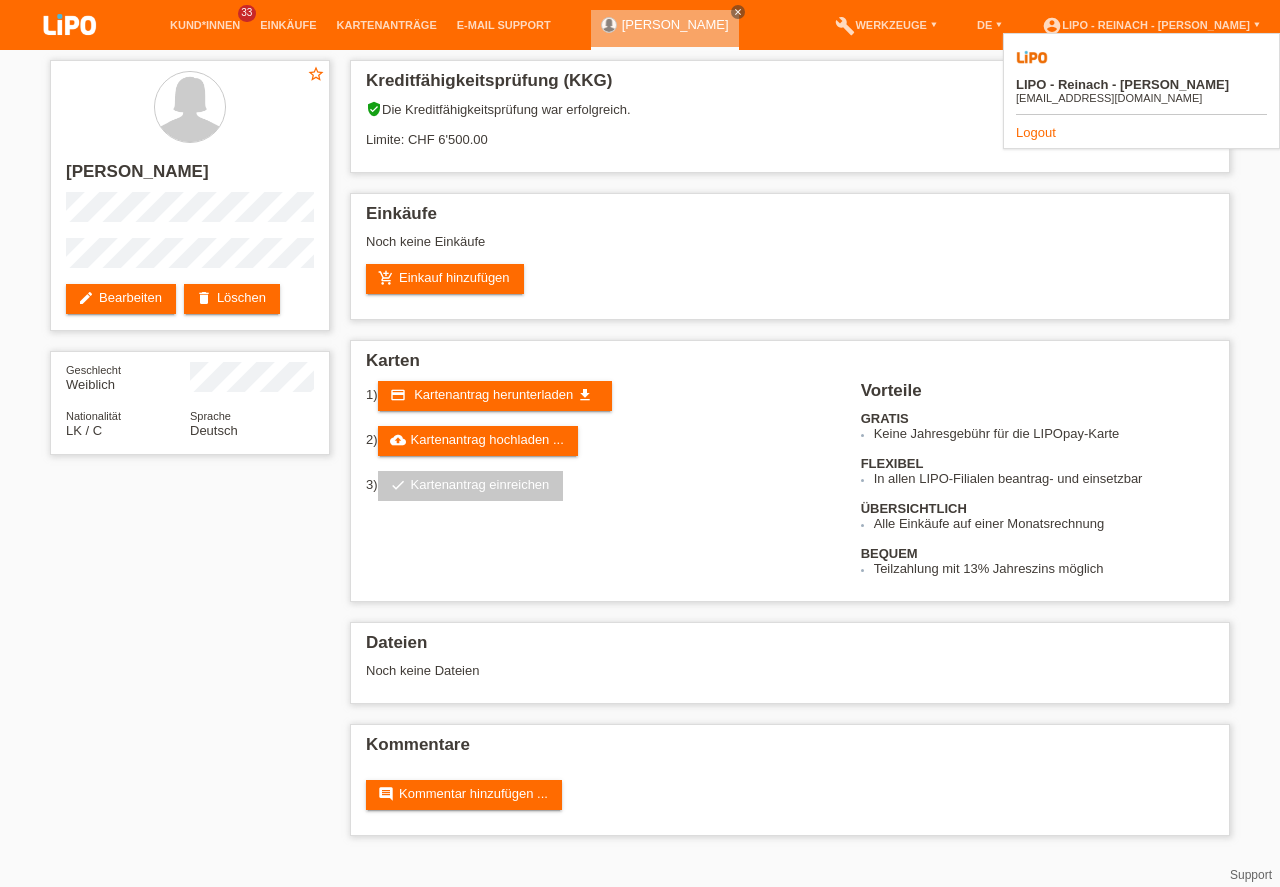click on "Logout" at bounding box center (1036, 132) 